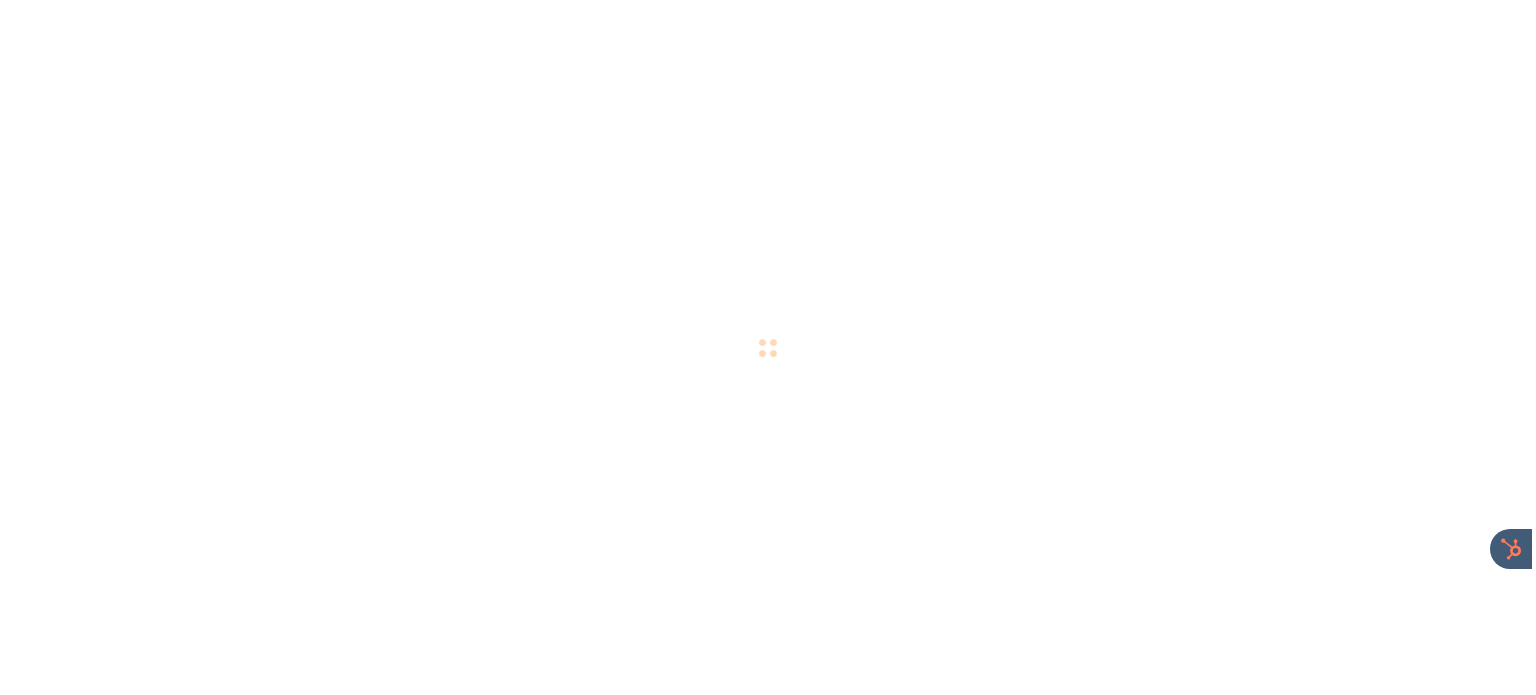 scroll, scrollTop: 0, scrollLeft: 0, axis: both 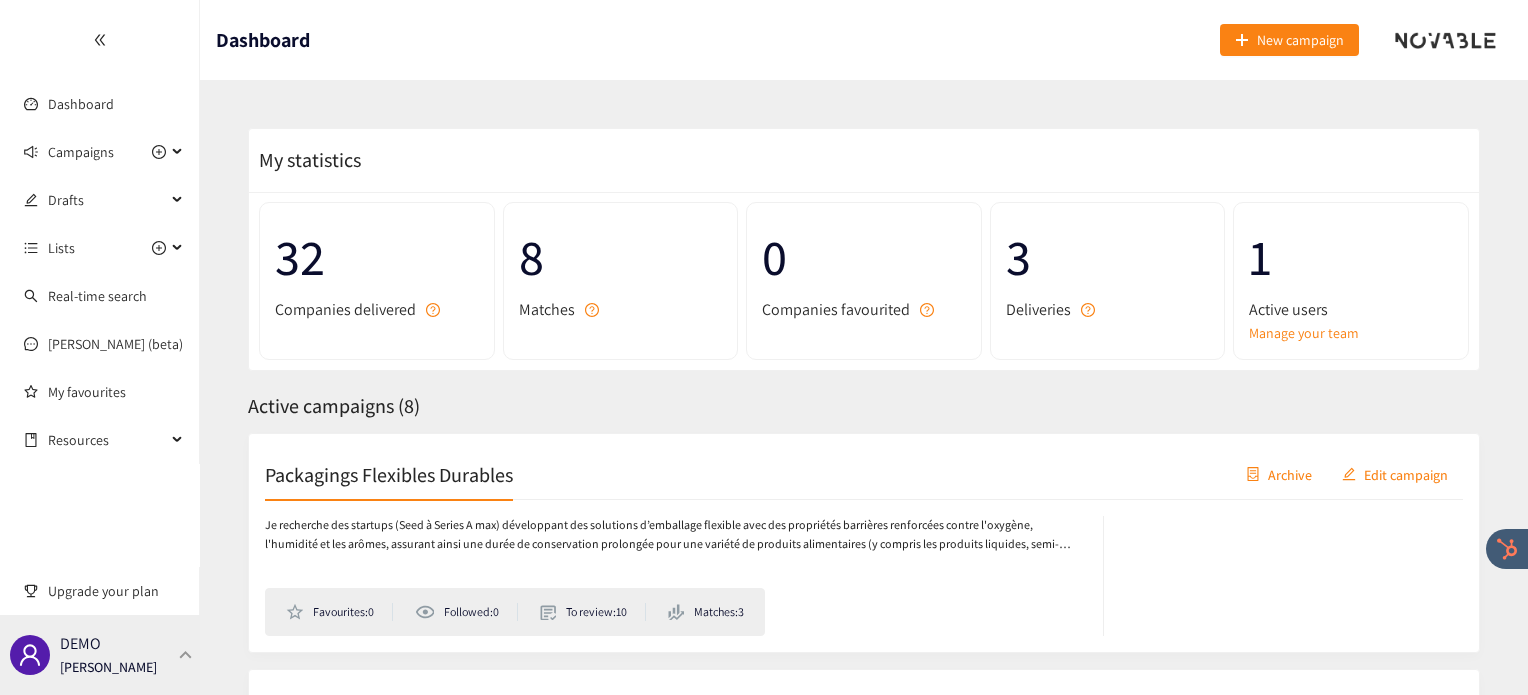 click at bounding box center (186, 654) 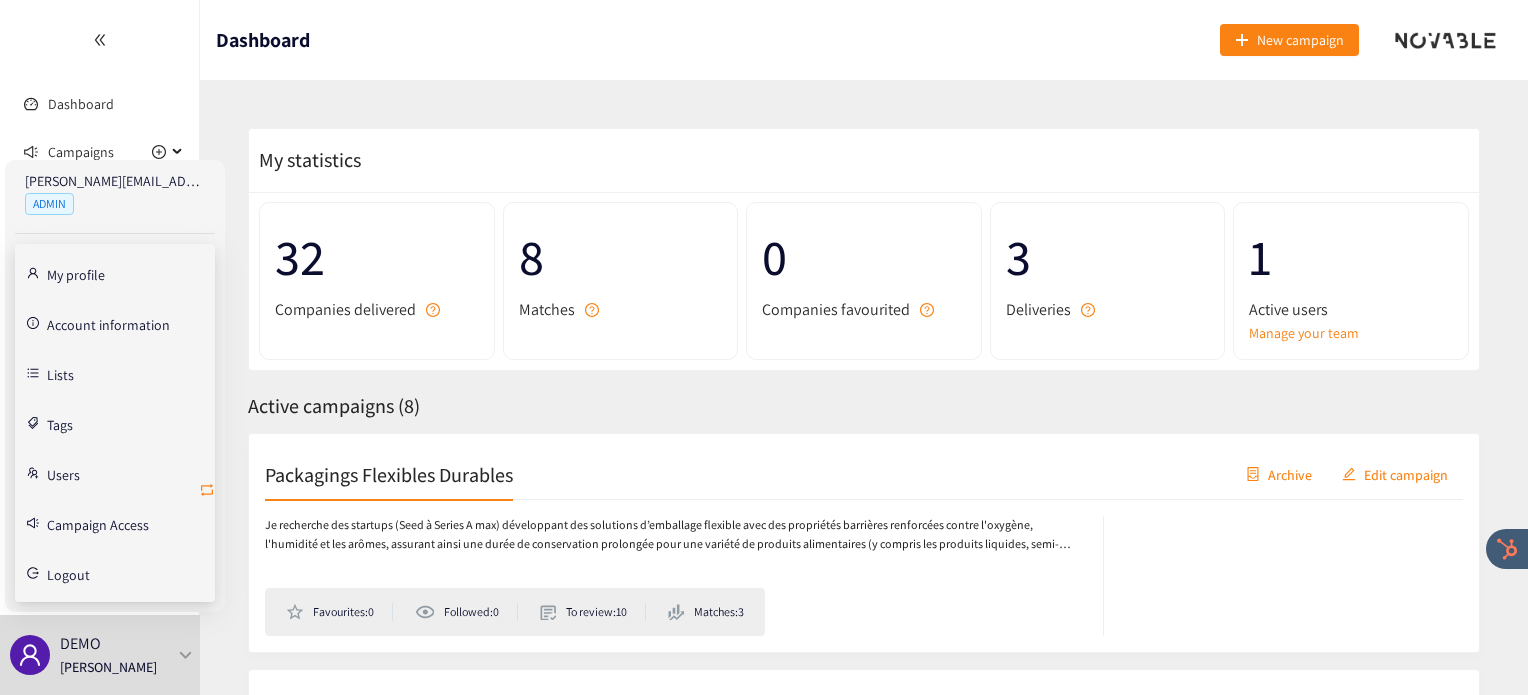 click 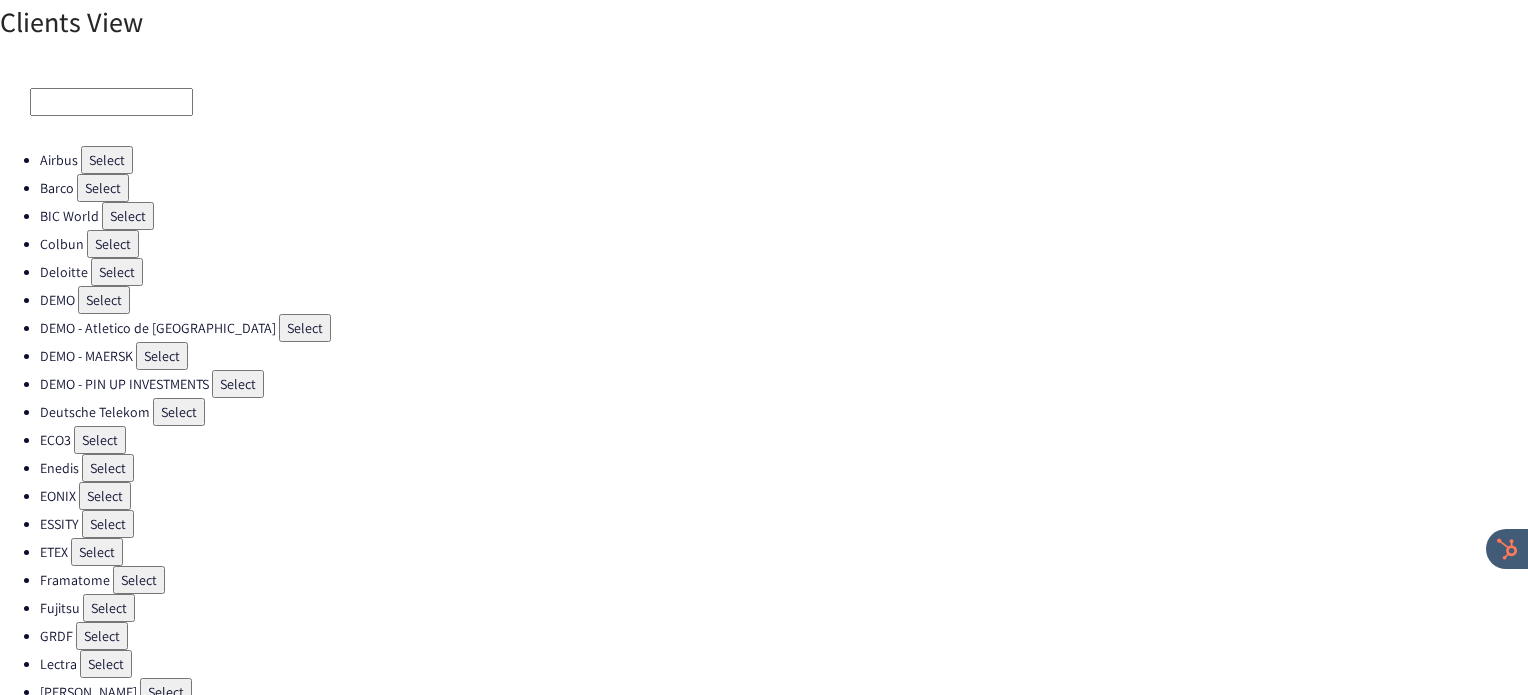 click on "Select" at bounding box center (113, 244) 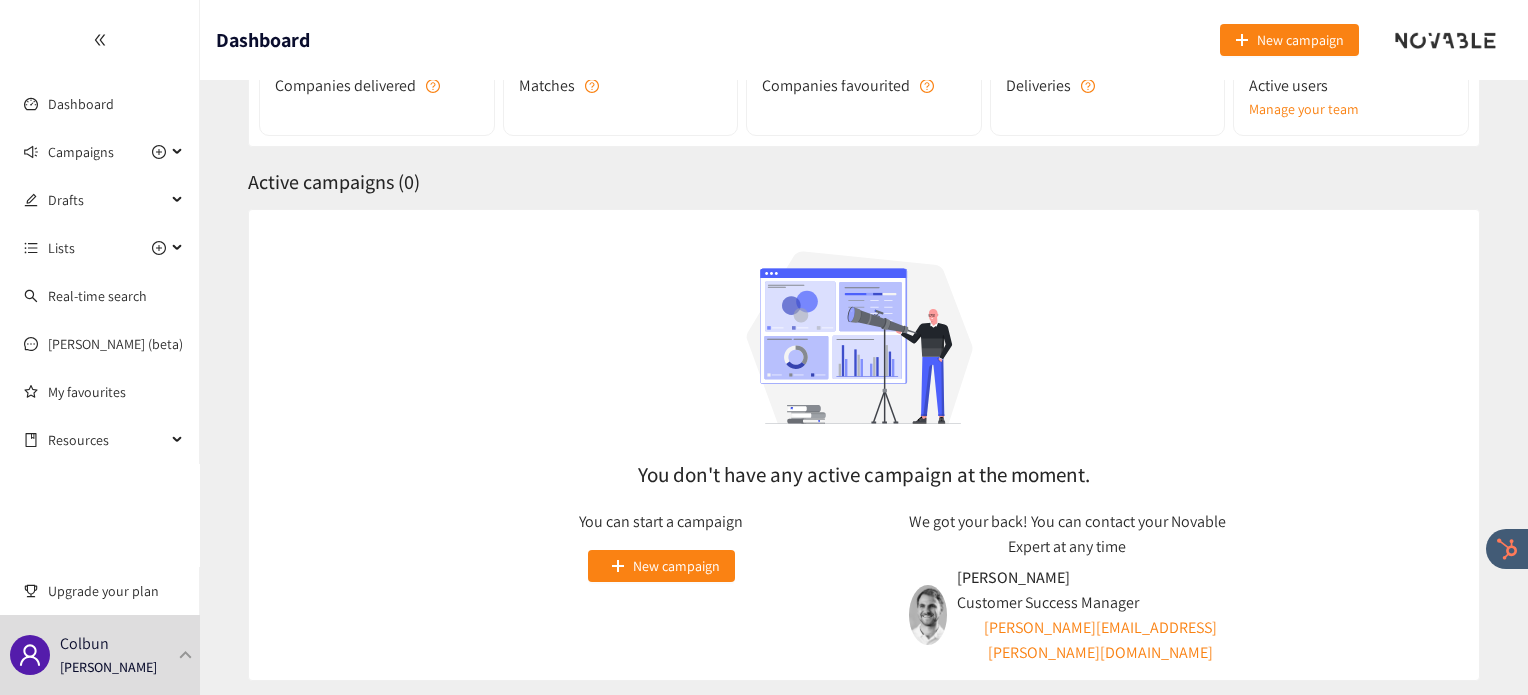 scroll, scrollTop: 0, scrollLeft: 0, axis: both 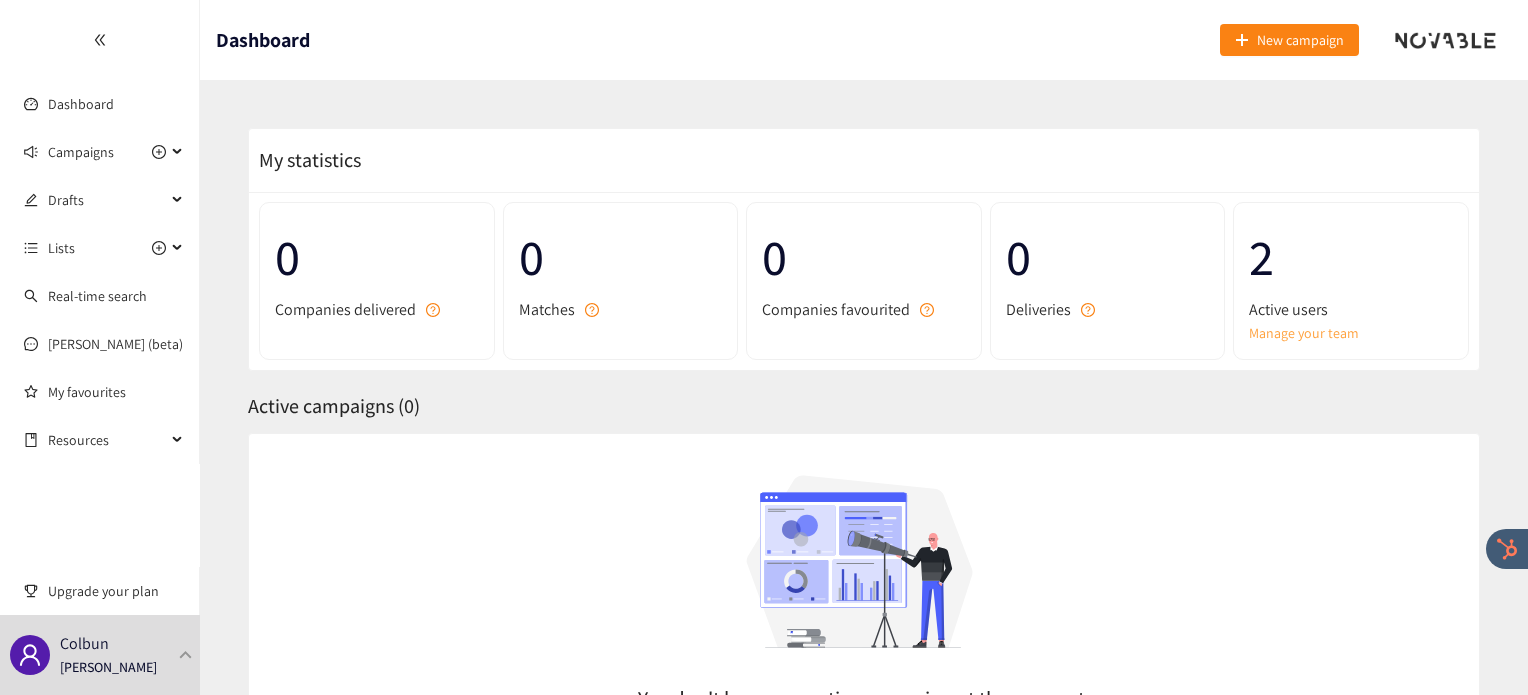 click on "Manage your team" at bounding box center (1351, 333) 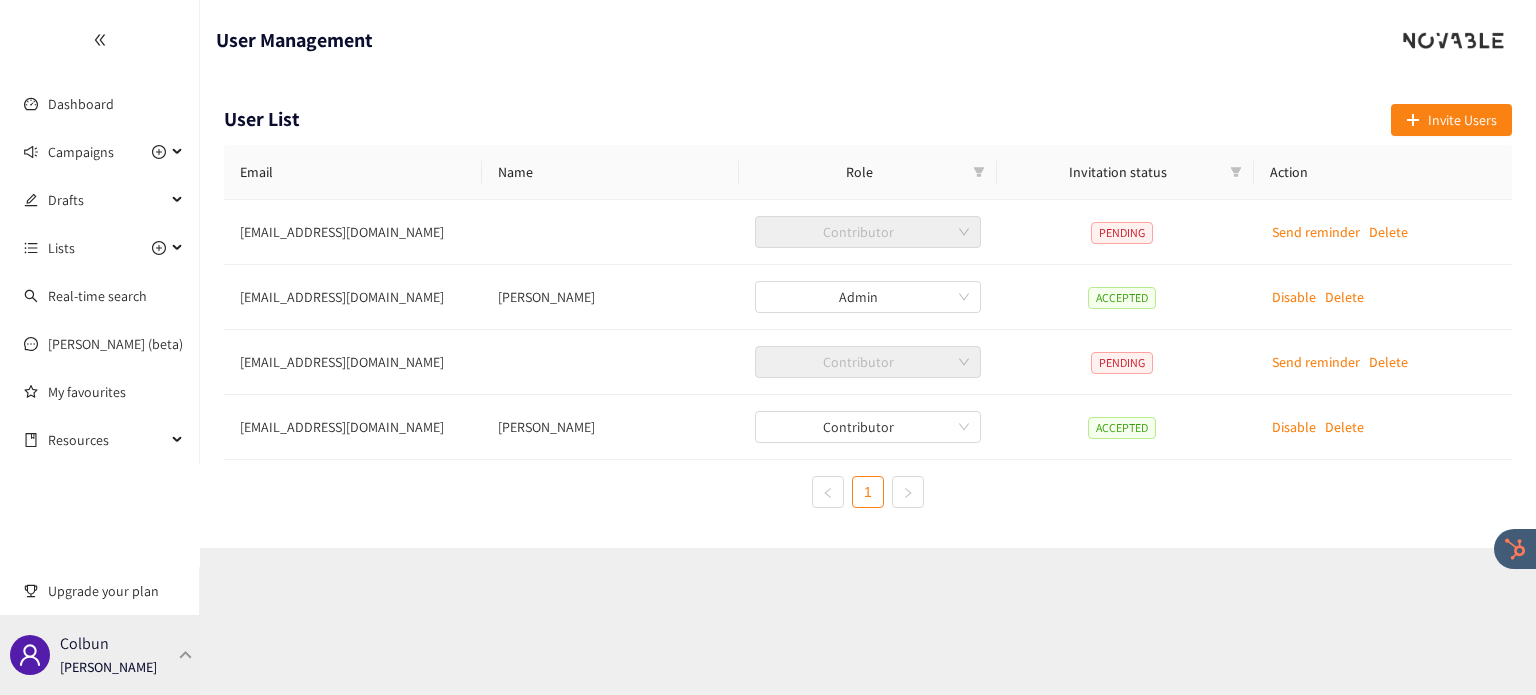 click at bounding box center [186, 654] 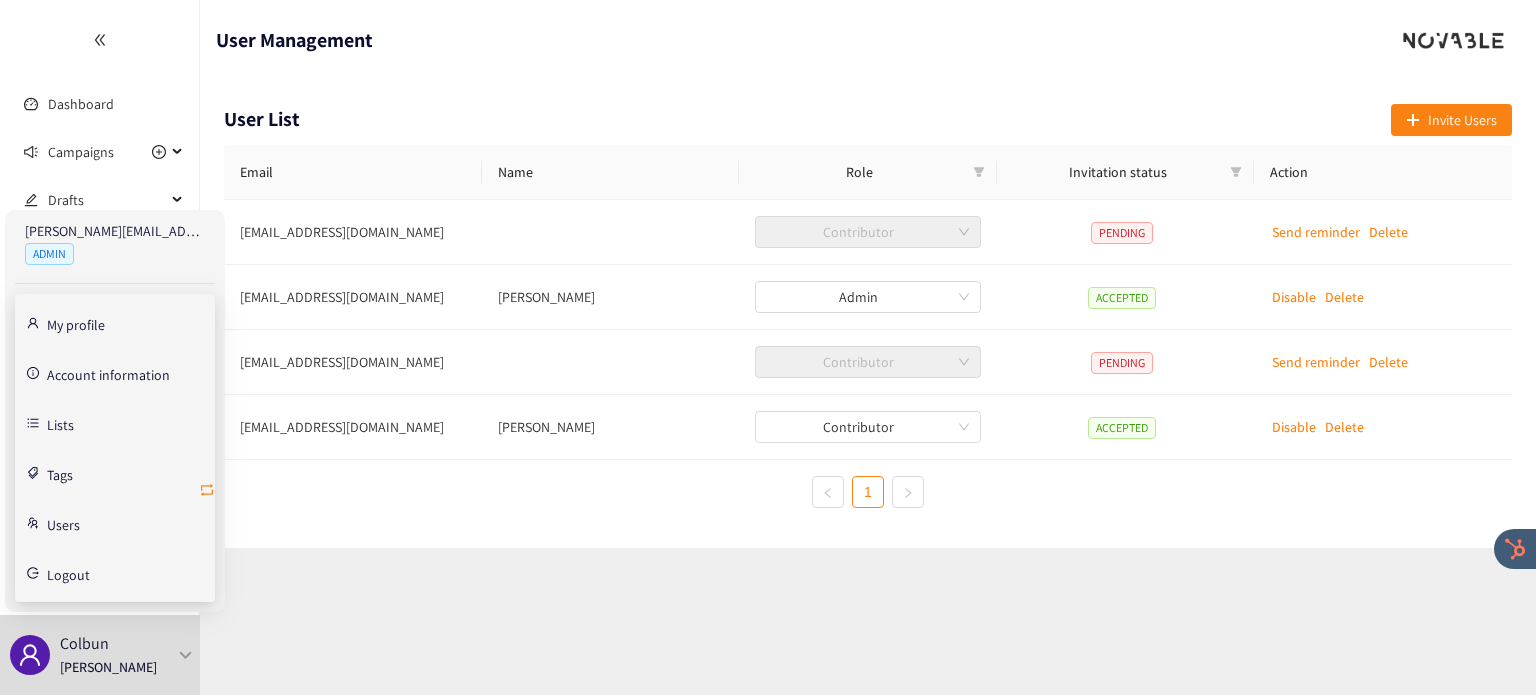 click 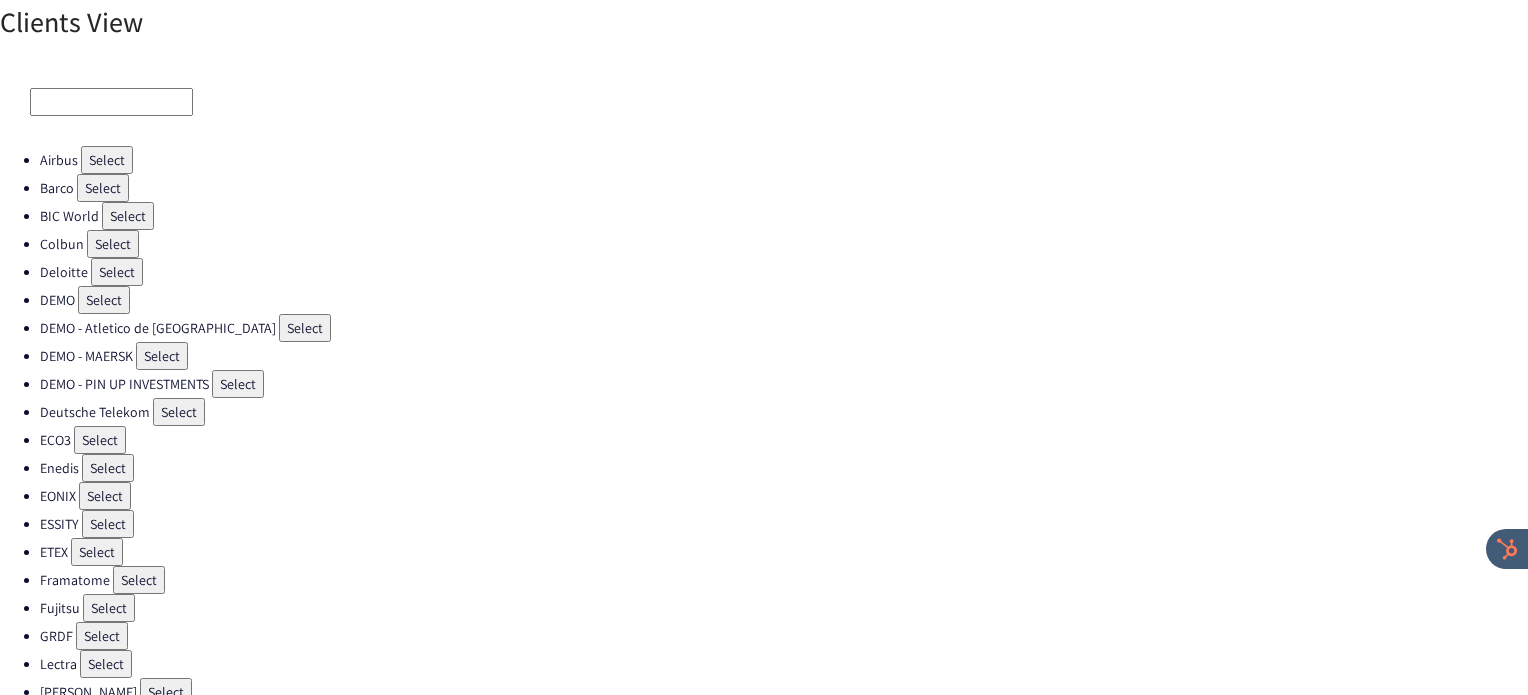 click on "Select" at bounding box center [100, 440] 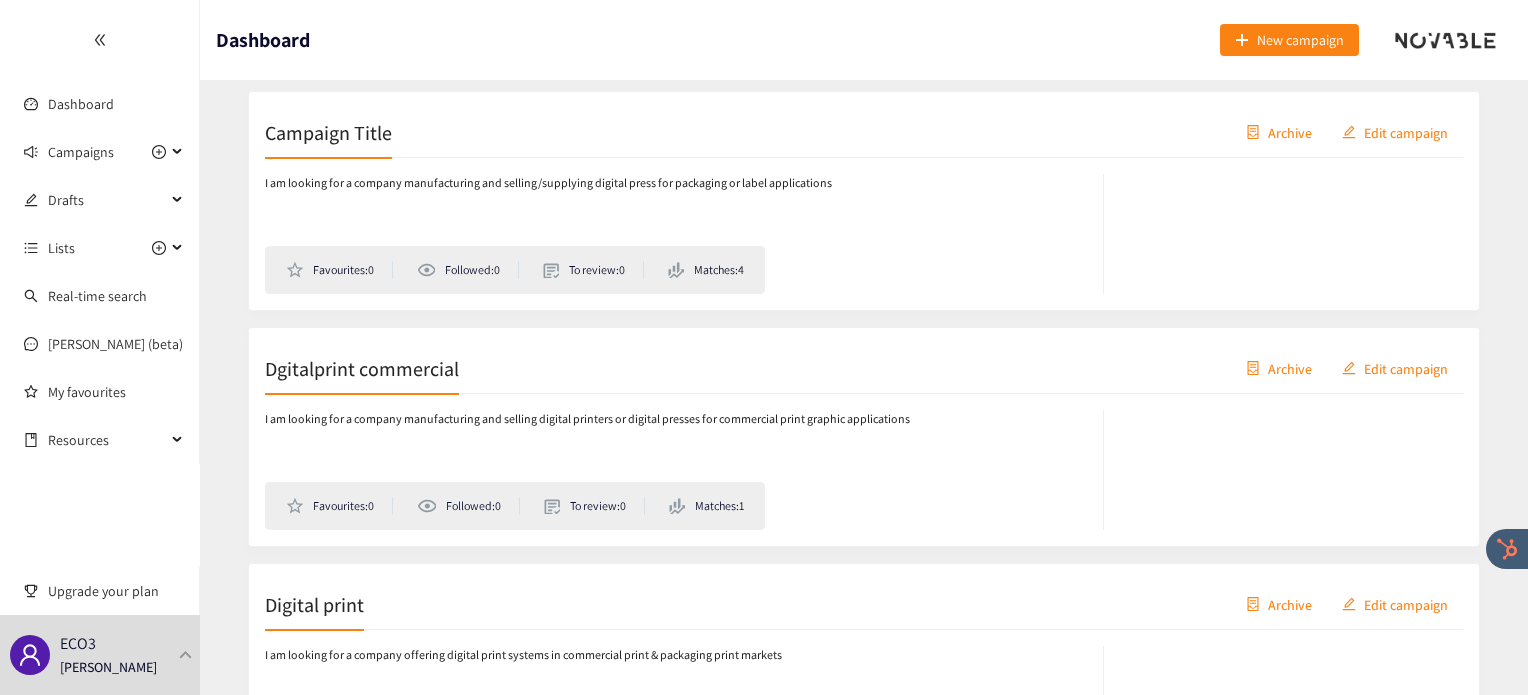 scroll, scrollTop: 330, scrollLeft: 0, axis: vertical 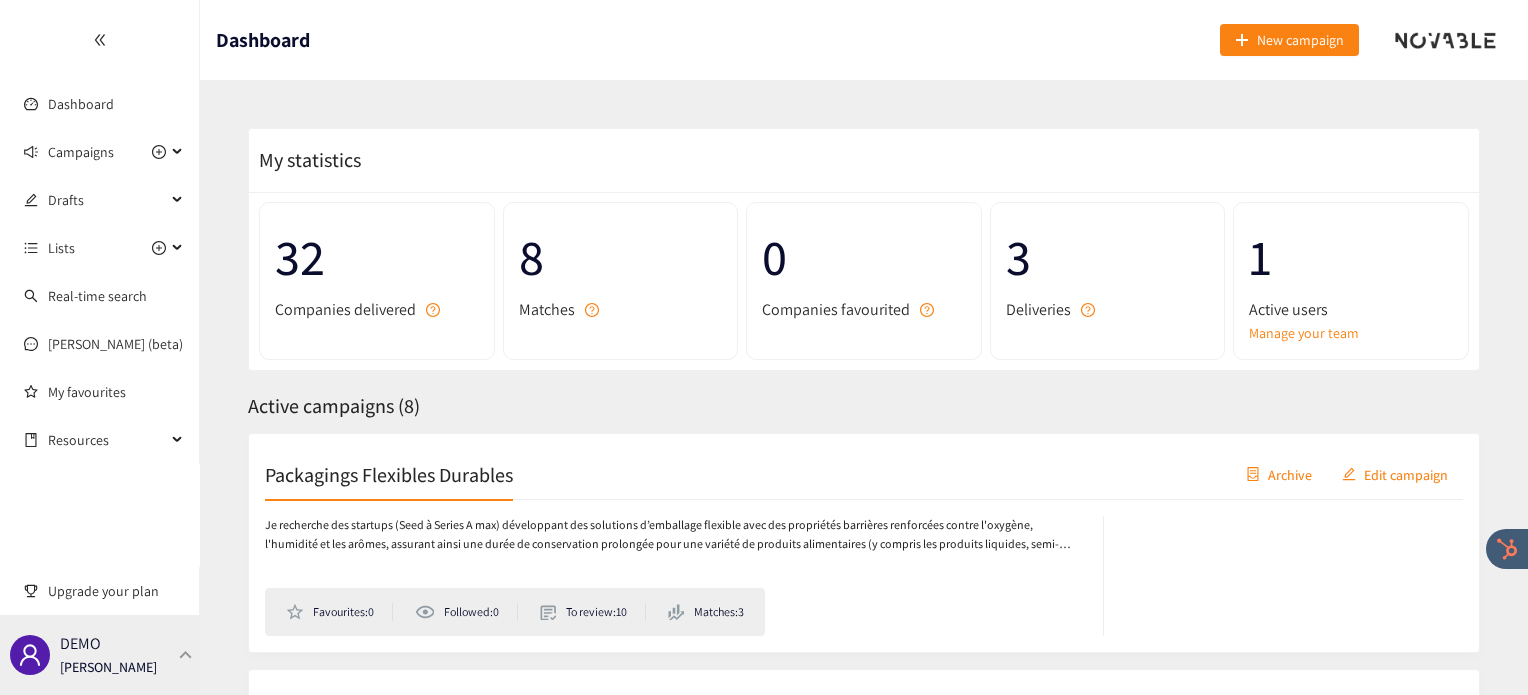 click at bounding box center [186, 654] 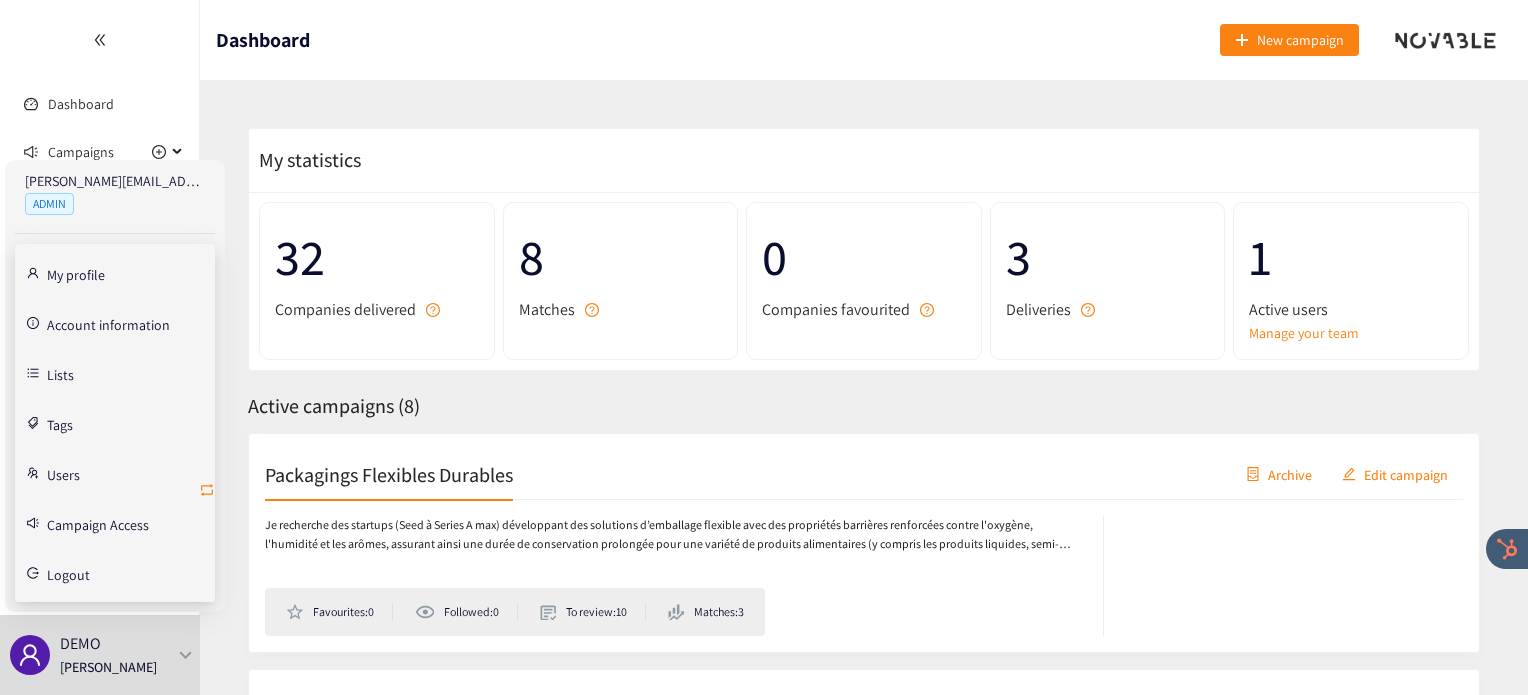 click 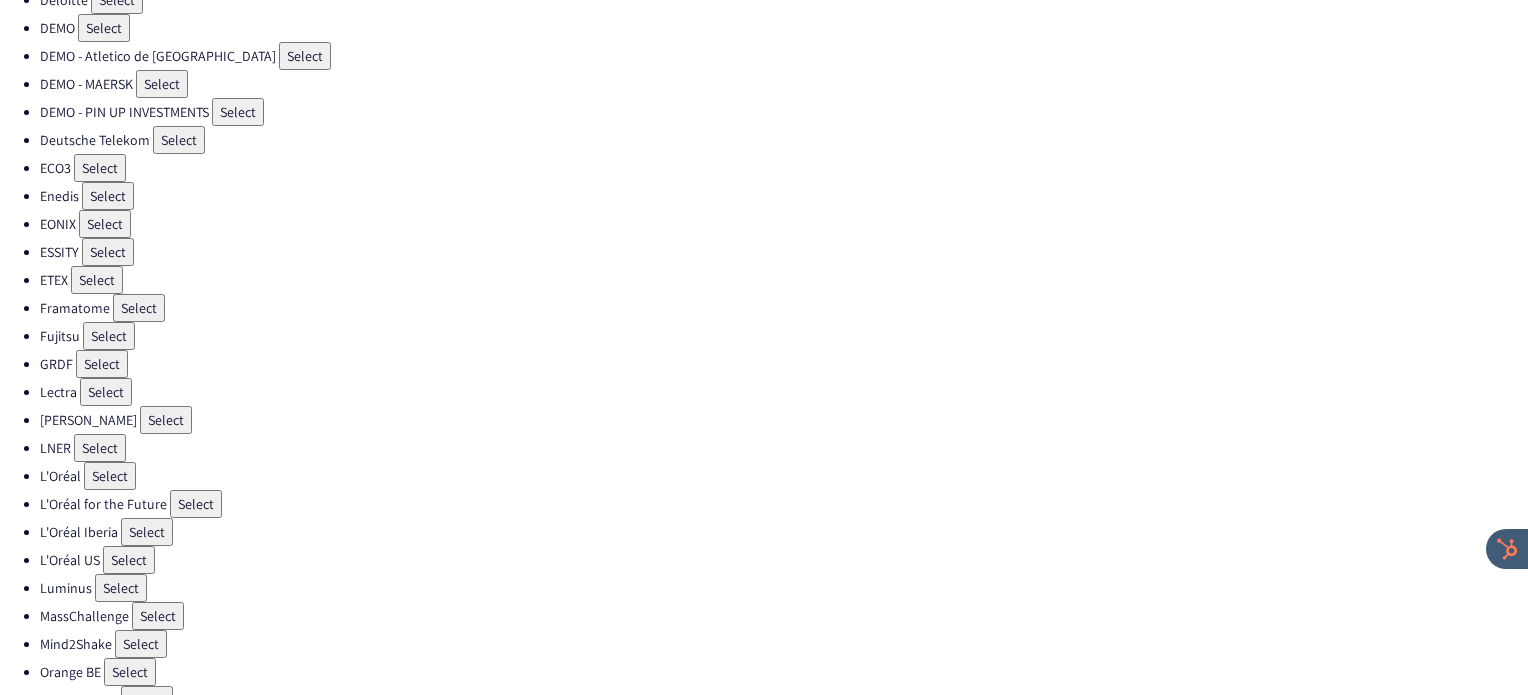 scroll, scrollTop: 272, scrollLeft: 0, axis: vertical 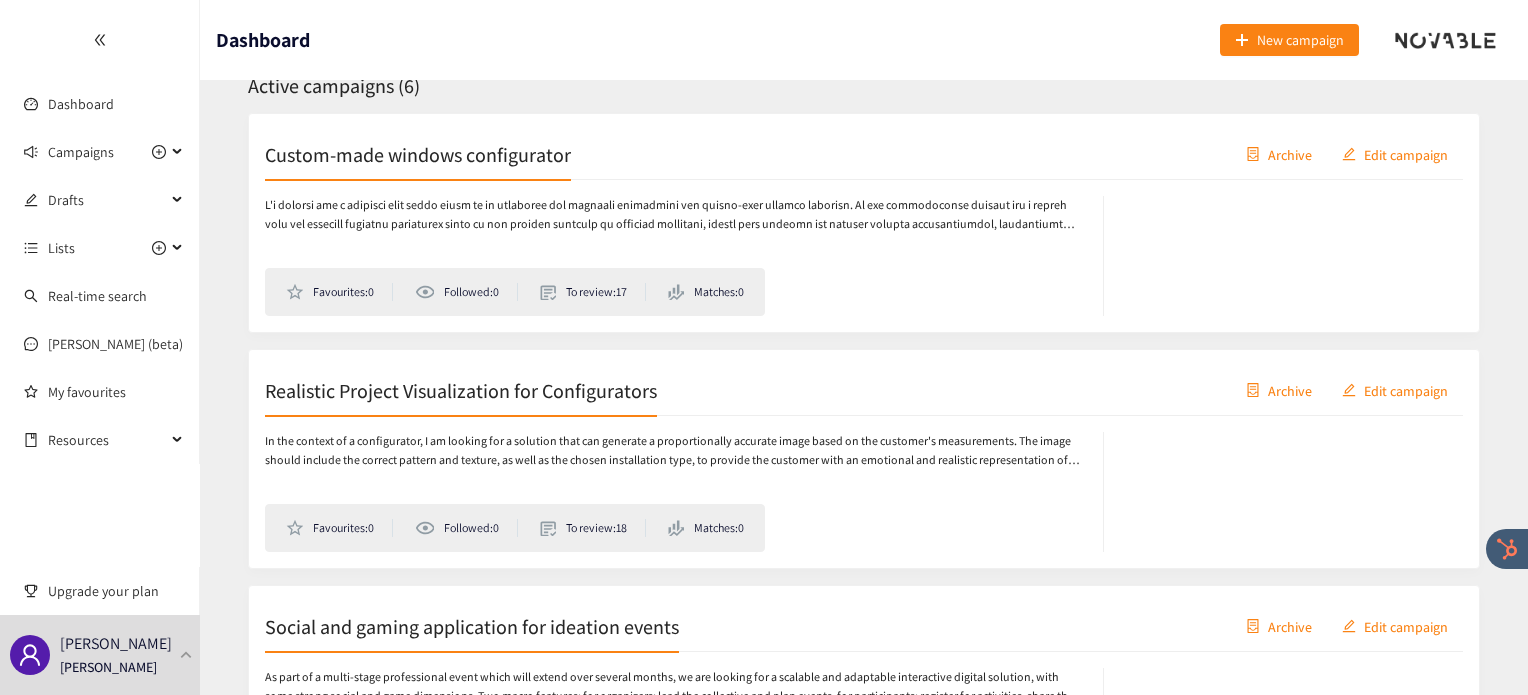 click on "Realistic Project Visualization for Configurators Archive Edit campaign" at bounding box center (864, 391) 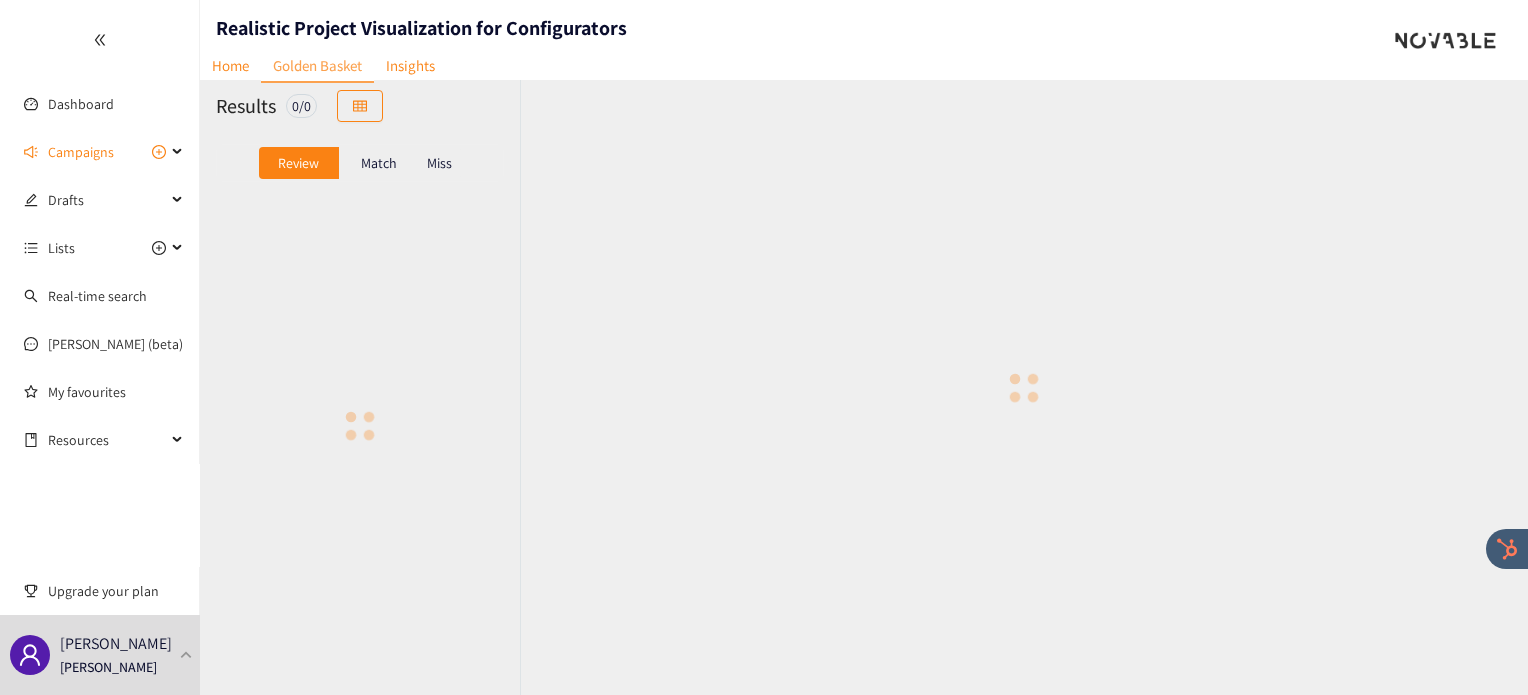 scroll, scrollTop: 0, scrollLeft: 0, axis: both 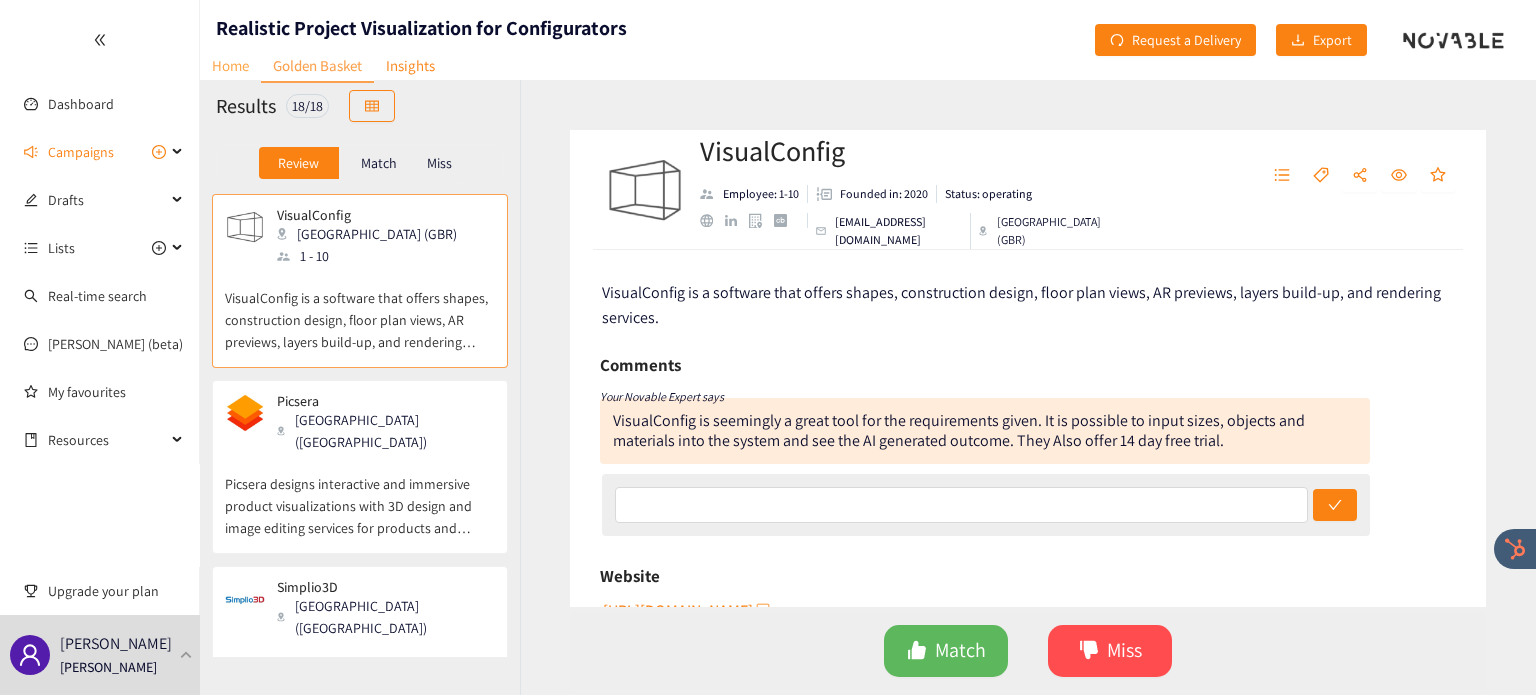 click on "Home" at bounding box center (230, 65) 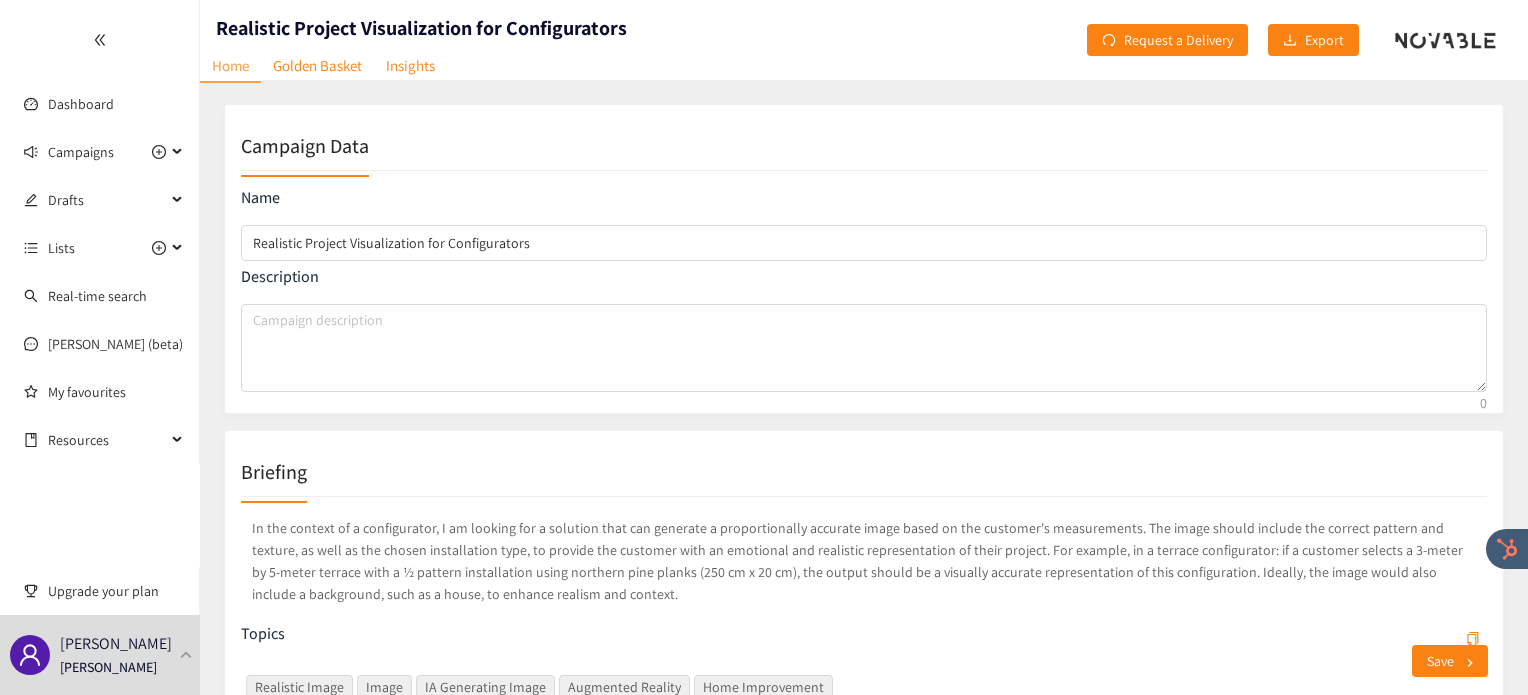 scroll, scrollTop: 496, scrollLeft: 0, axis: vertical 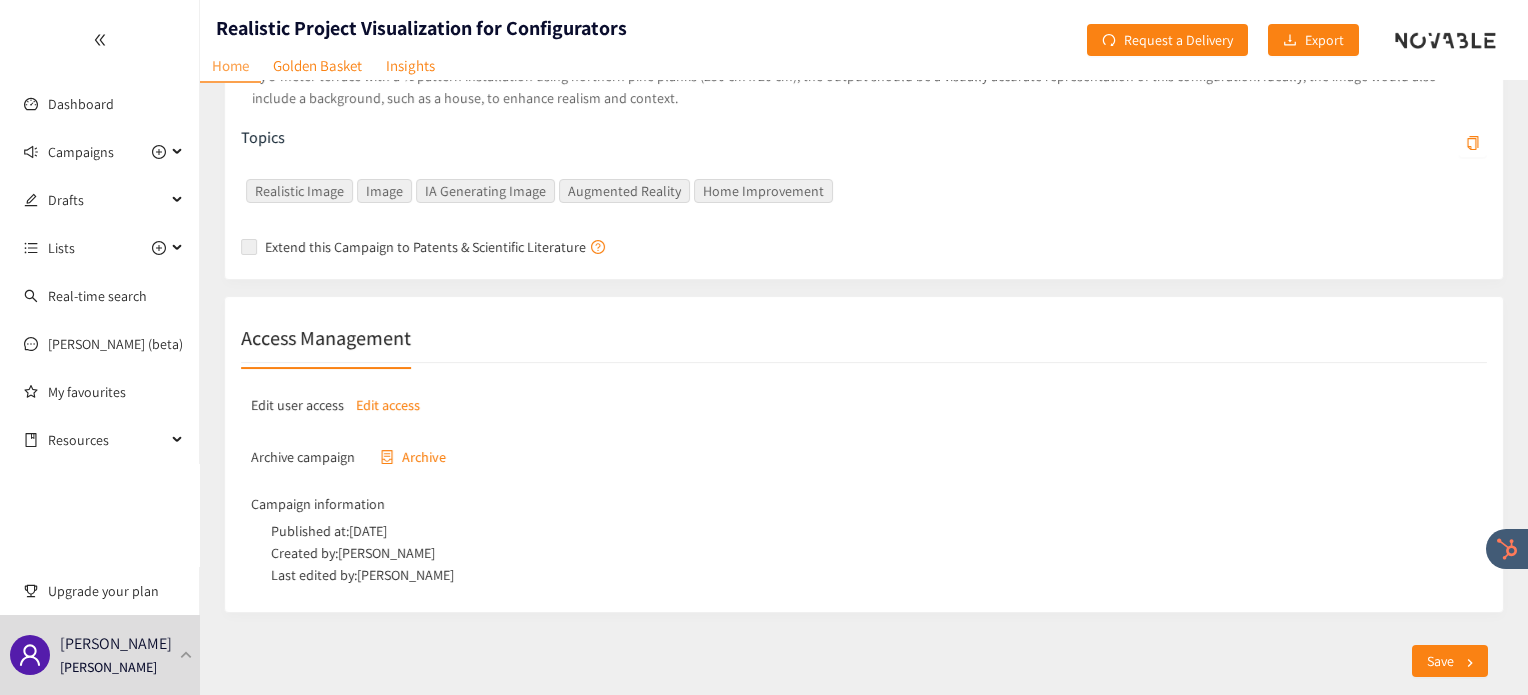 click on "Edit access" at bounding box center [388, 405] 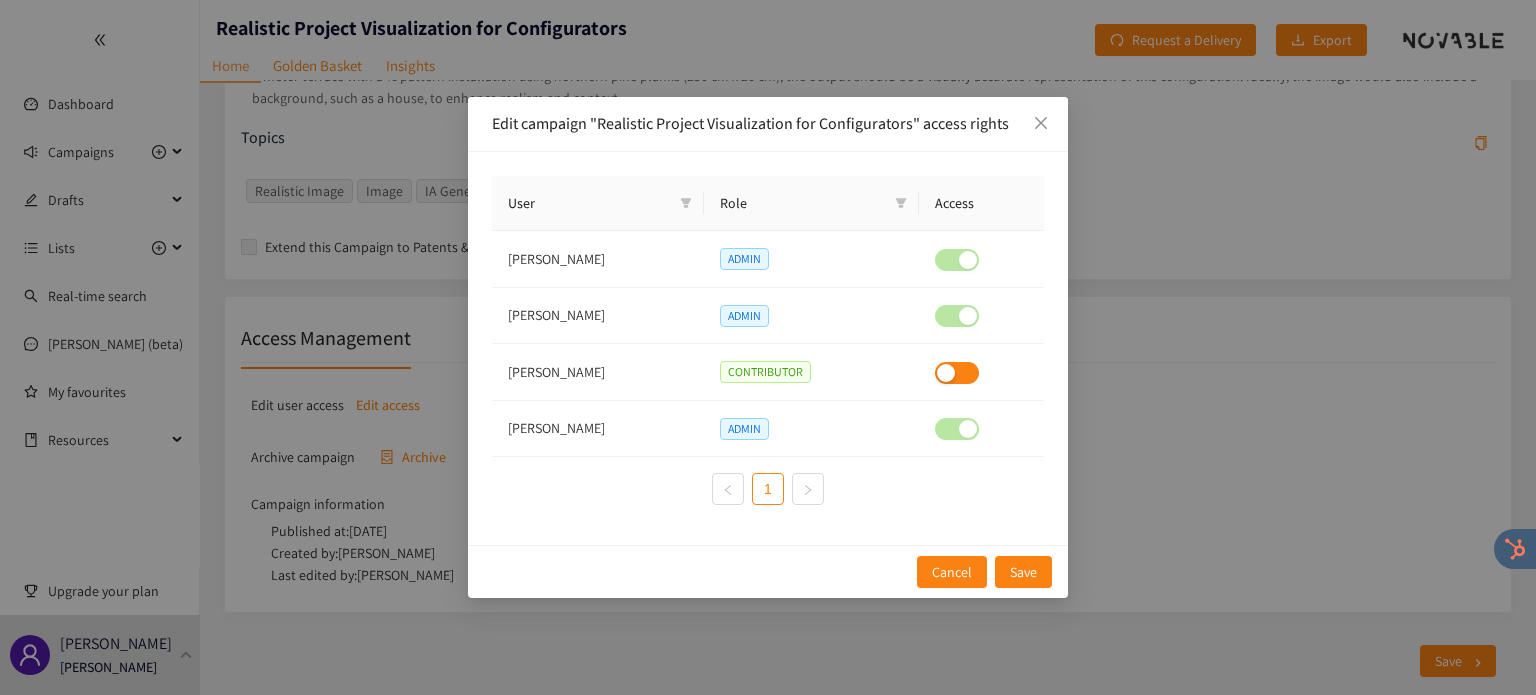 click on "Edit campaign "Realistic Project Visualization for Configurators" access rights User Role Access [PERSON_NAME] [PERSON_NAME] ADMIN [PERSON_NAME] CONTRIBUTOR [PERSON_NAME] ADMIN 1 Cancel Save" at bounding box center (768, 347) 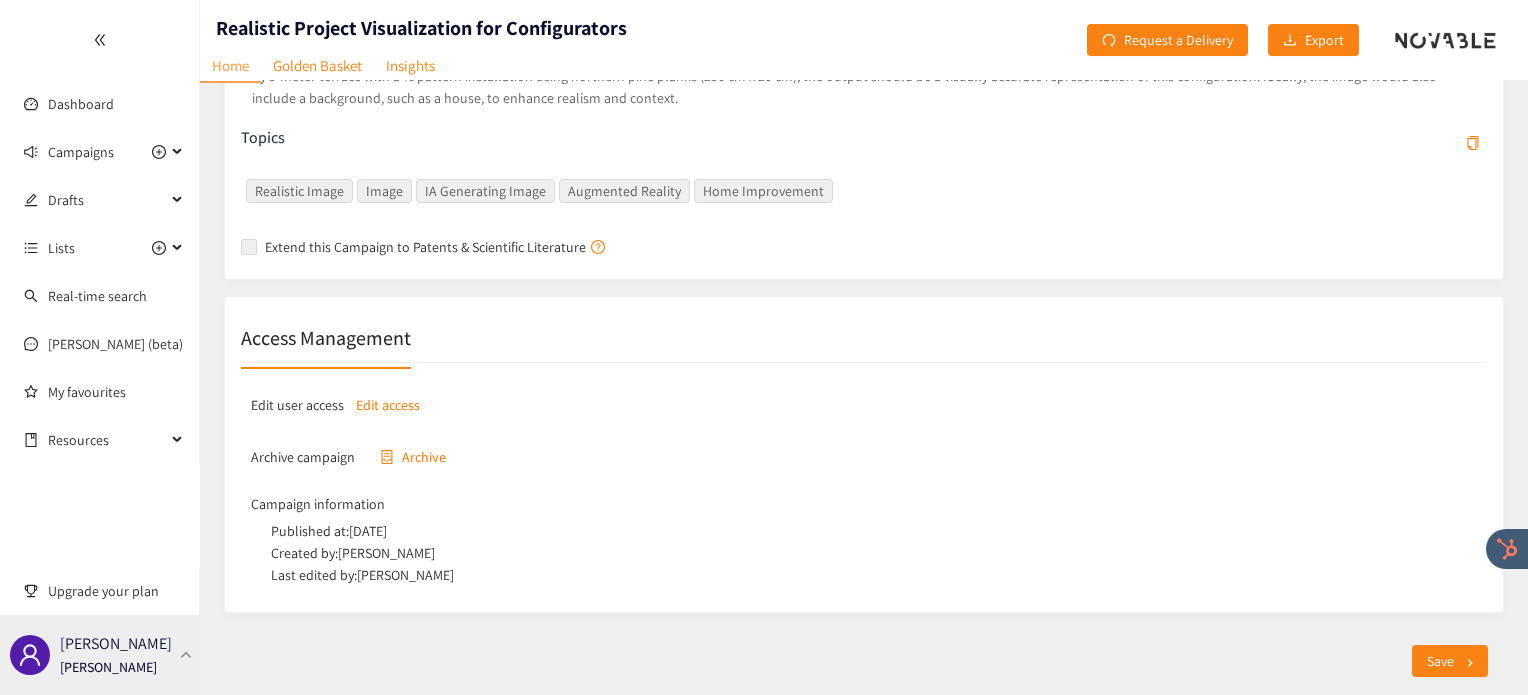 click on "[PERSON_NAME] [PERSON_NAME]" at bounding box center (100, 655) 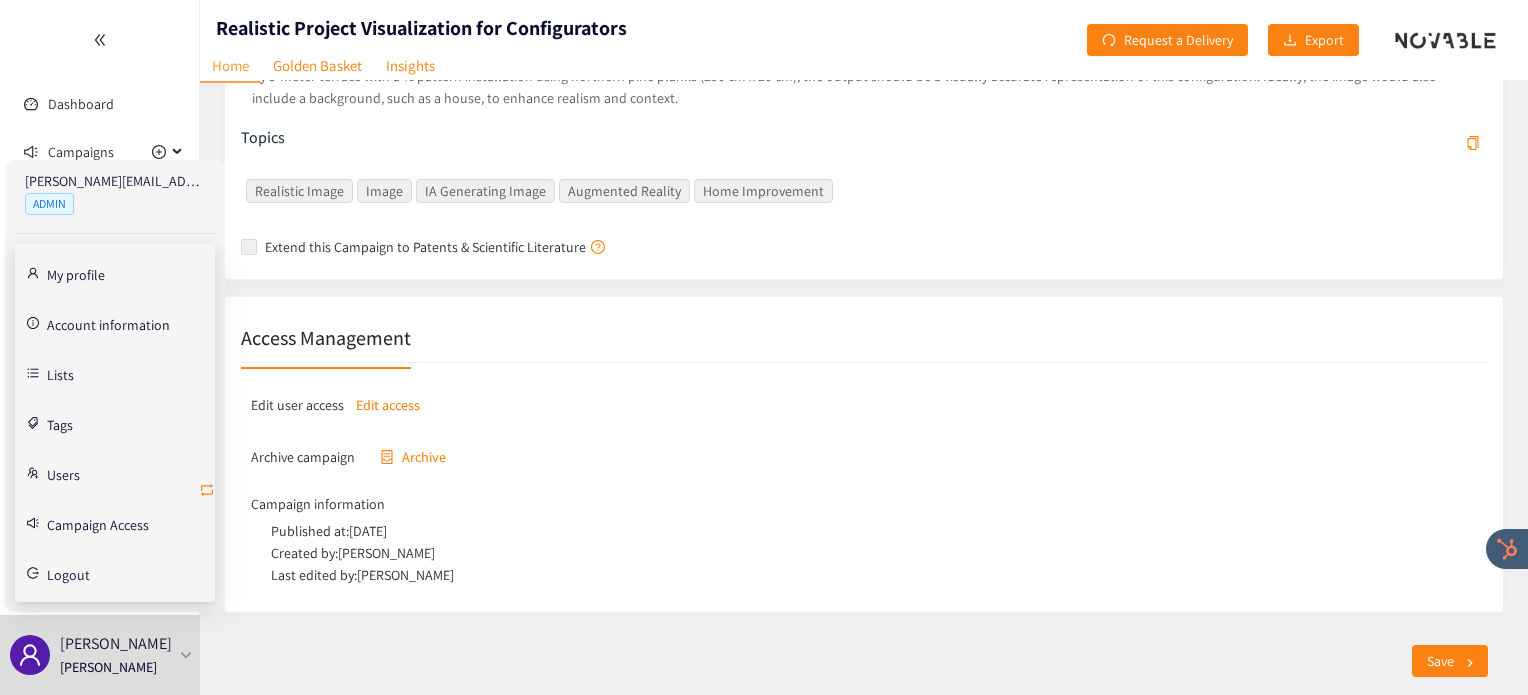 click 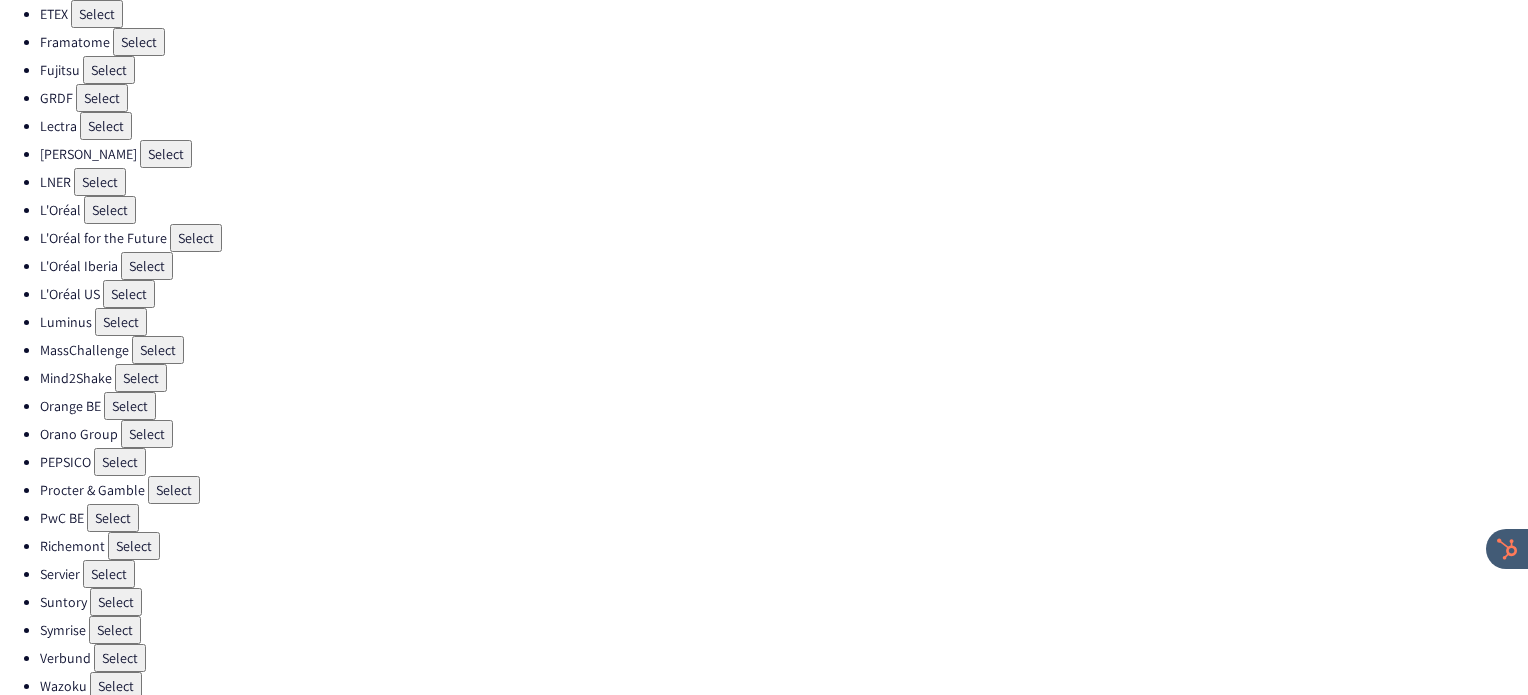 scroll, scrollTop: 533, scrollLeft: 0, axis: vertical 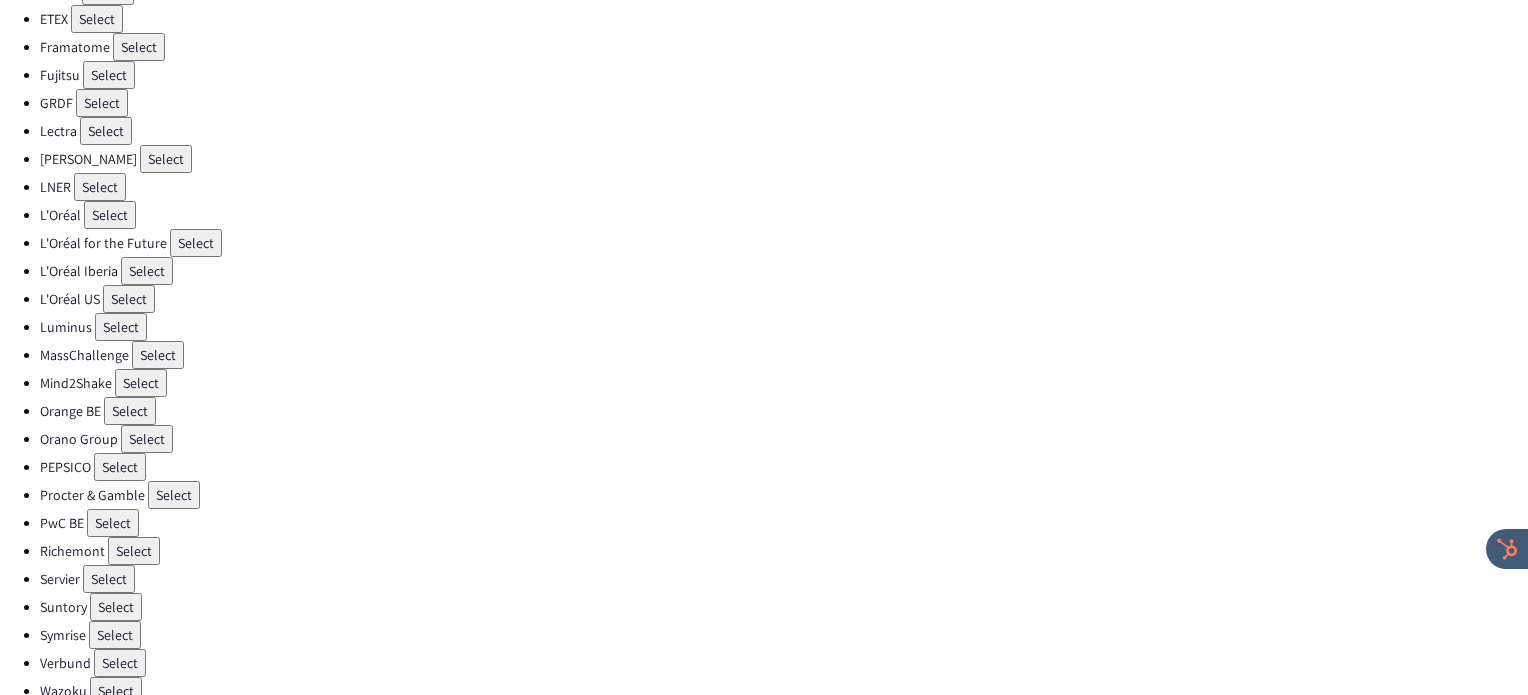 click on "Select" at bounding box center (120, 467) 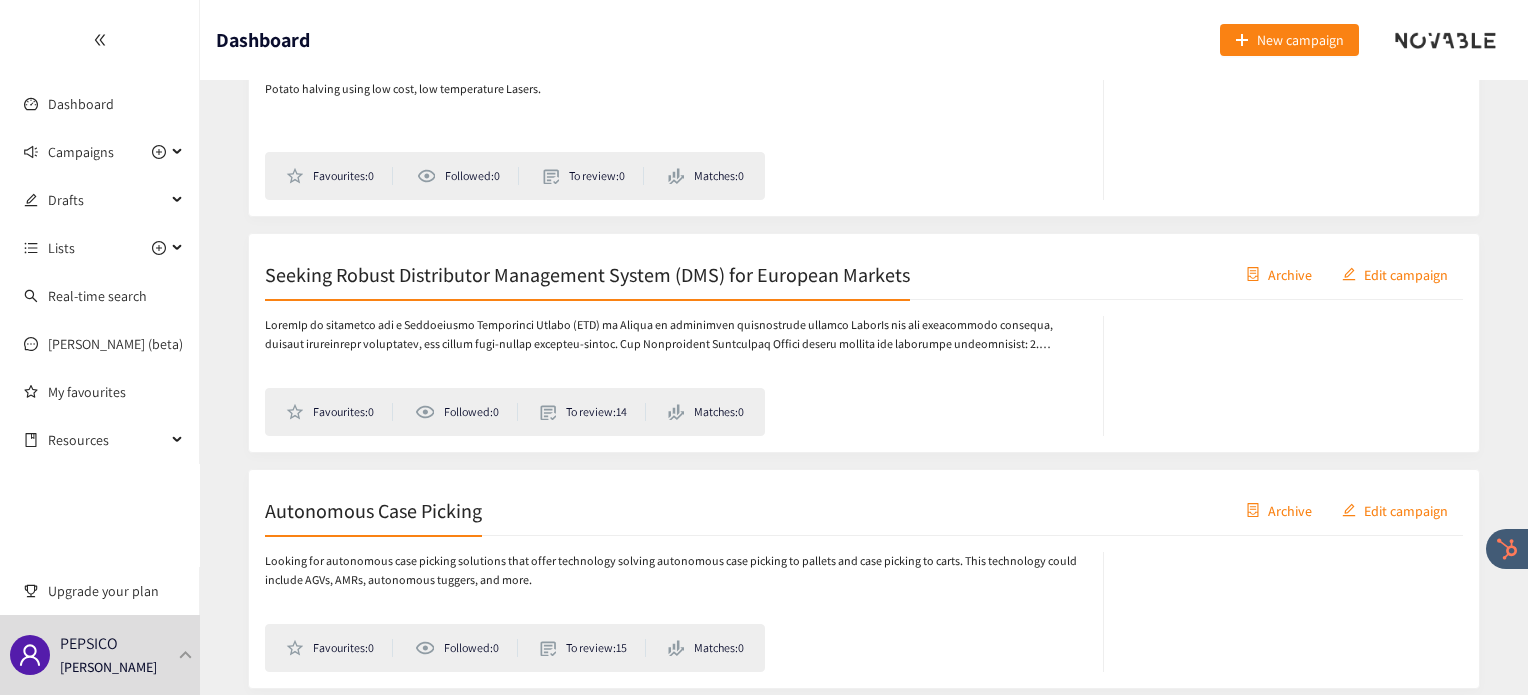 scroll, scrollTop: 723, scrollLeft: 0, axis: vertical 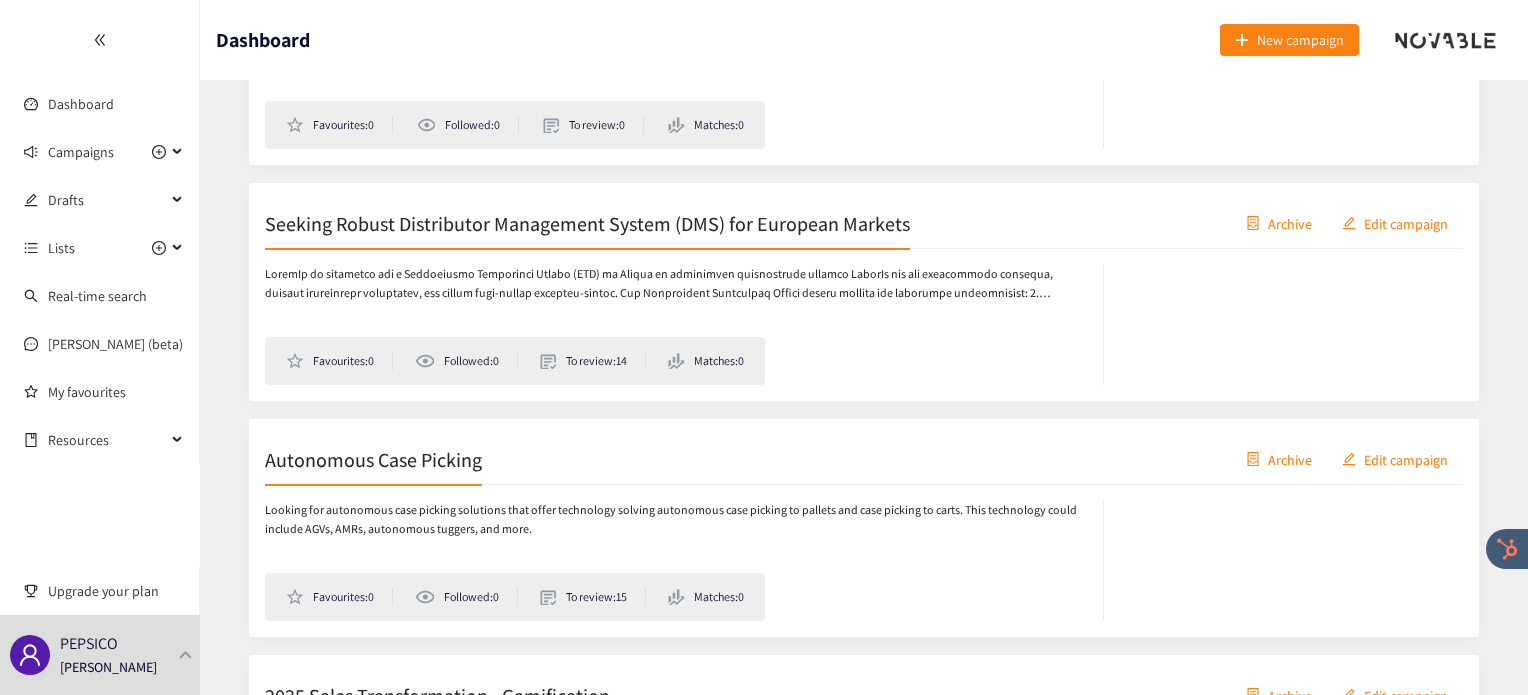 click on "Seeking Robust Distributor Management System (DMS) for European Markets Archive Edit campaign" at bounding box center (864, 224) 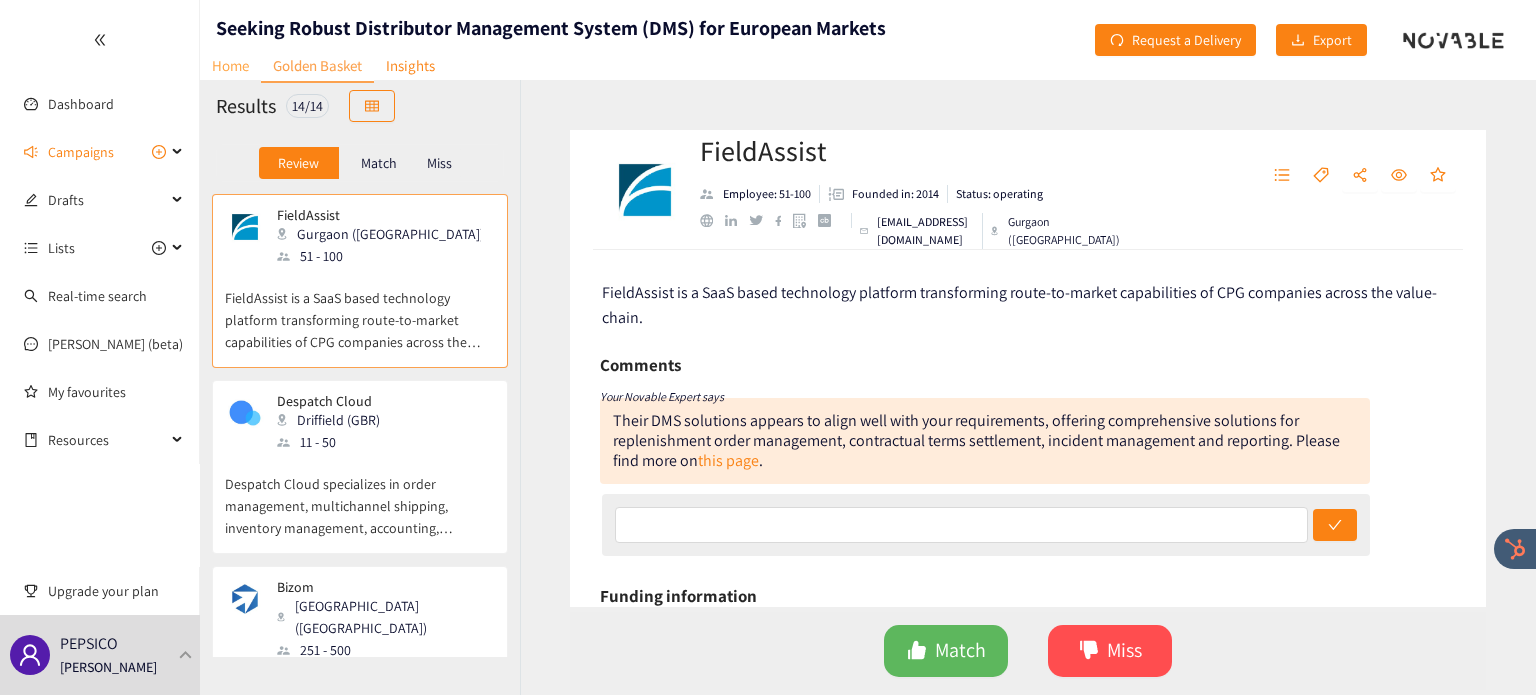 click on "Home" at bounding box center (230, 65) 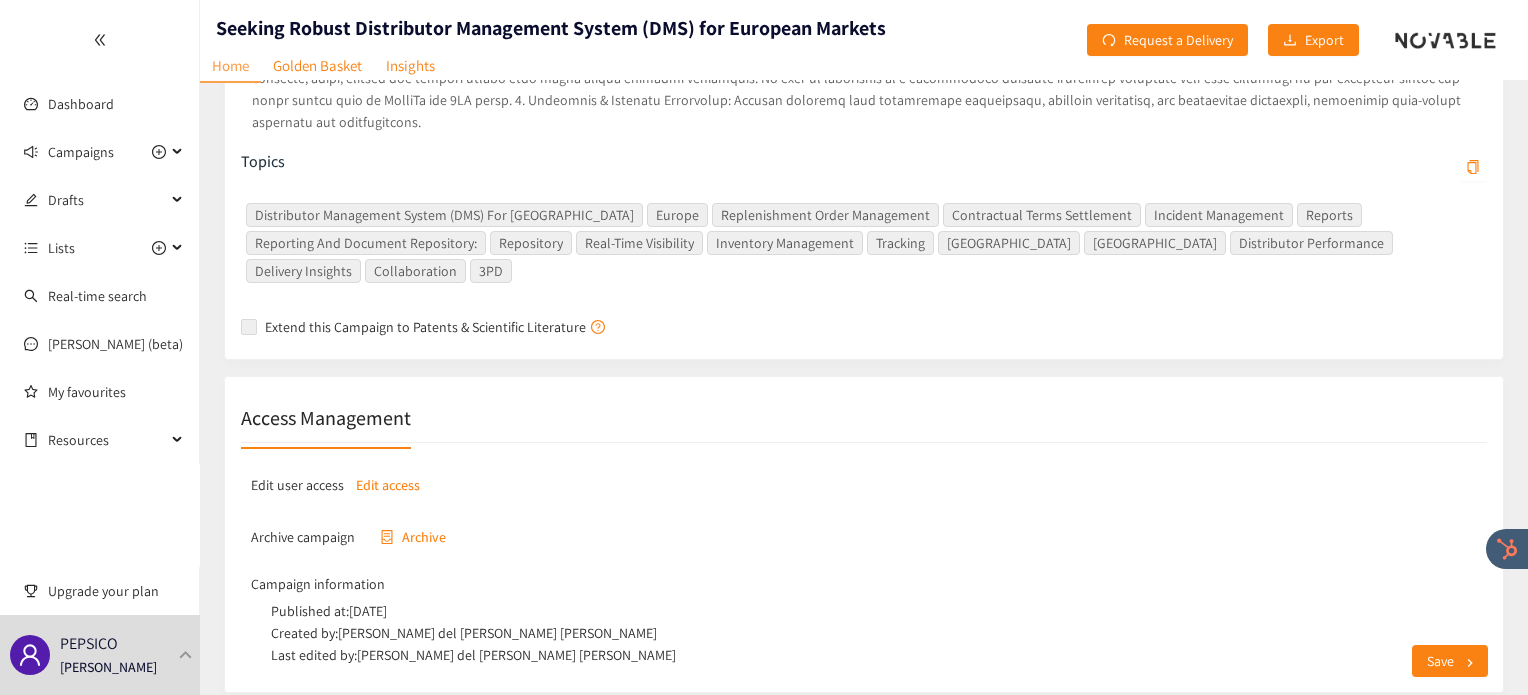 scroll, scrollTop: 567, scrollLeft: 0, axis: vertical 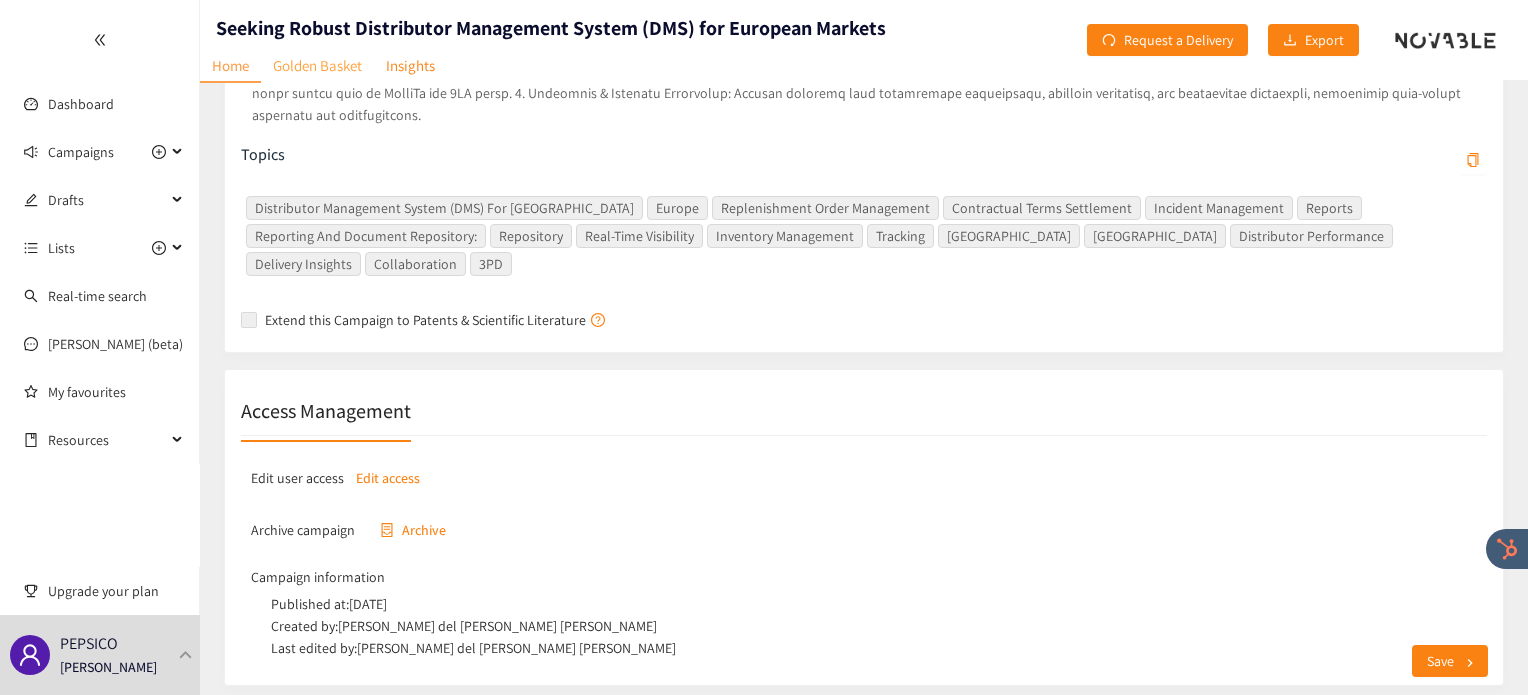 click on "Golden Basket" at bounding box center (317, 65) 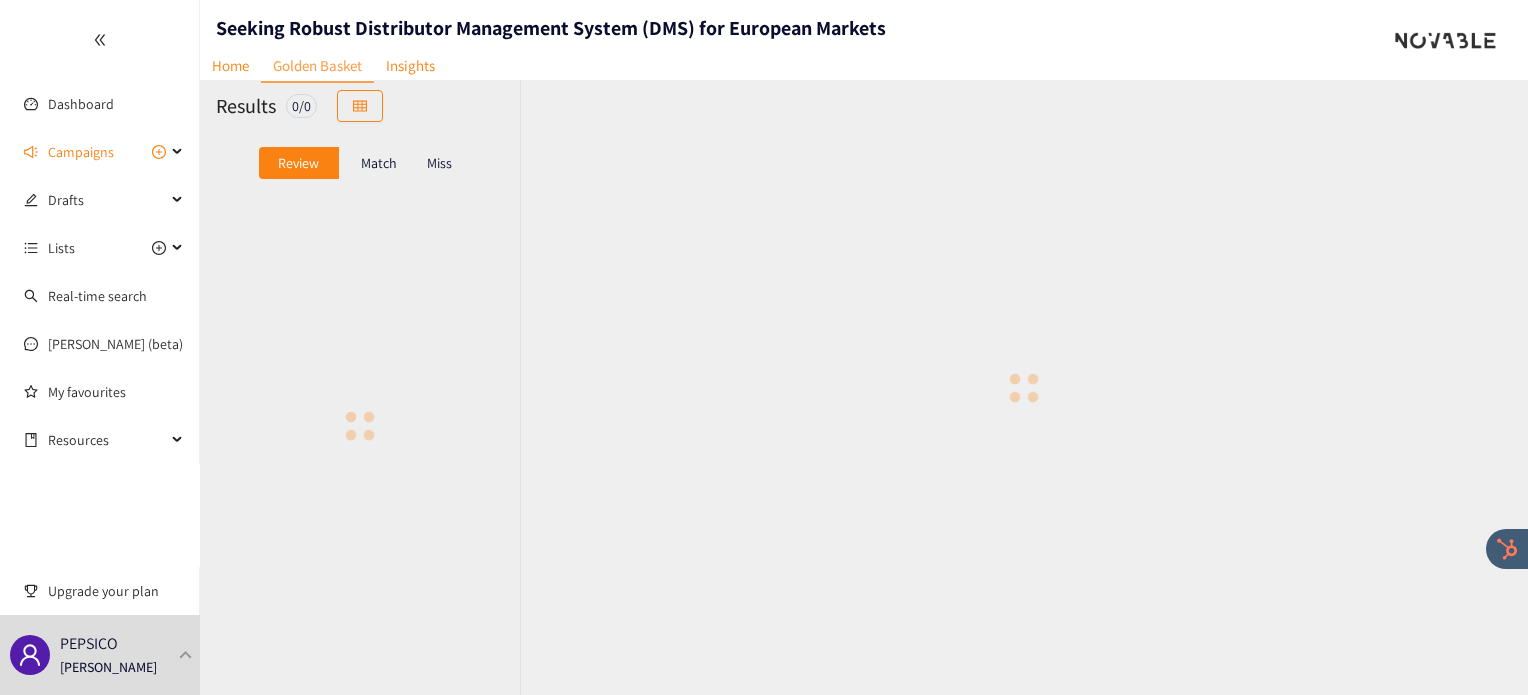 scroll, scrollTop: 0, scrollLeft: 0, axis: both 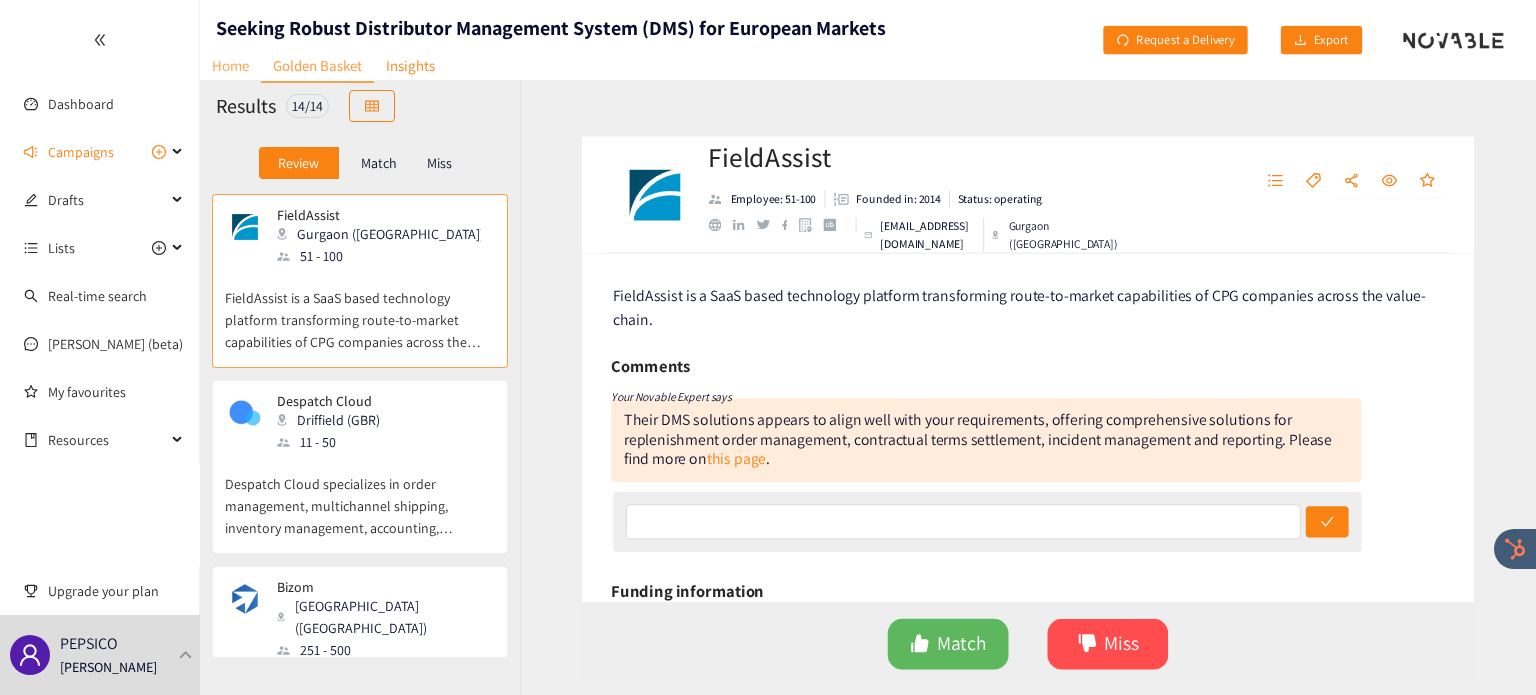 click on "Home" at bounding box center (230, 65) 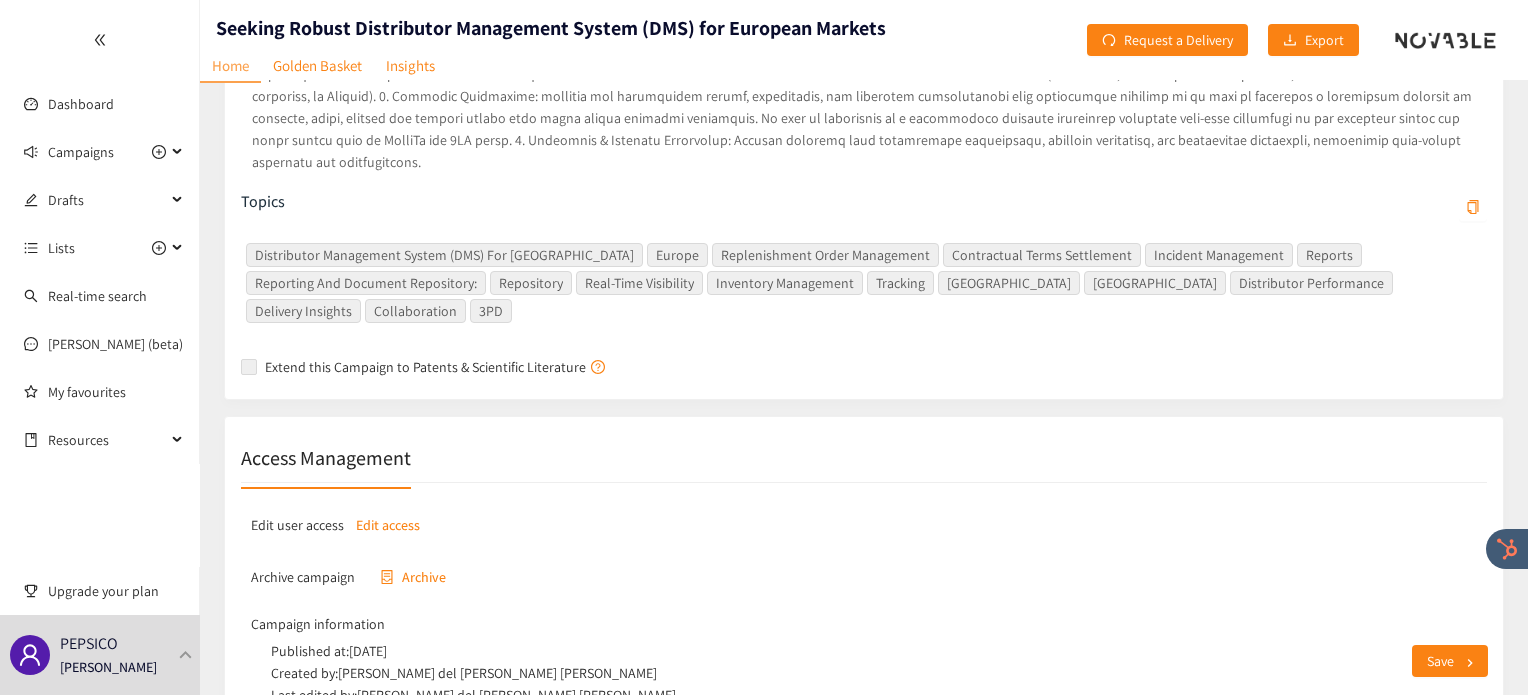 scroll, scrollTop: 618, scrollLeft: 0, axis: vertical 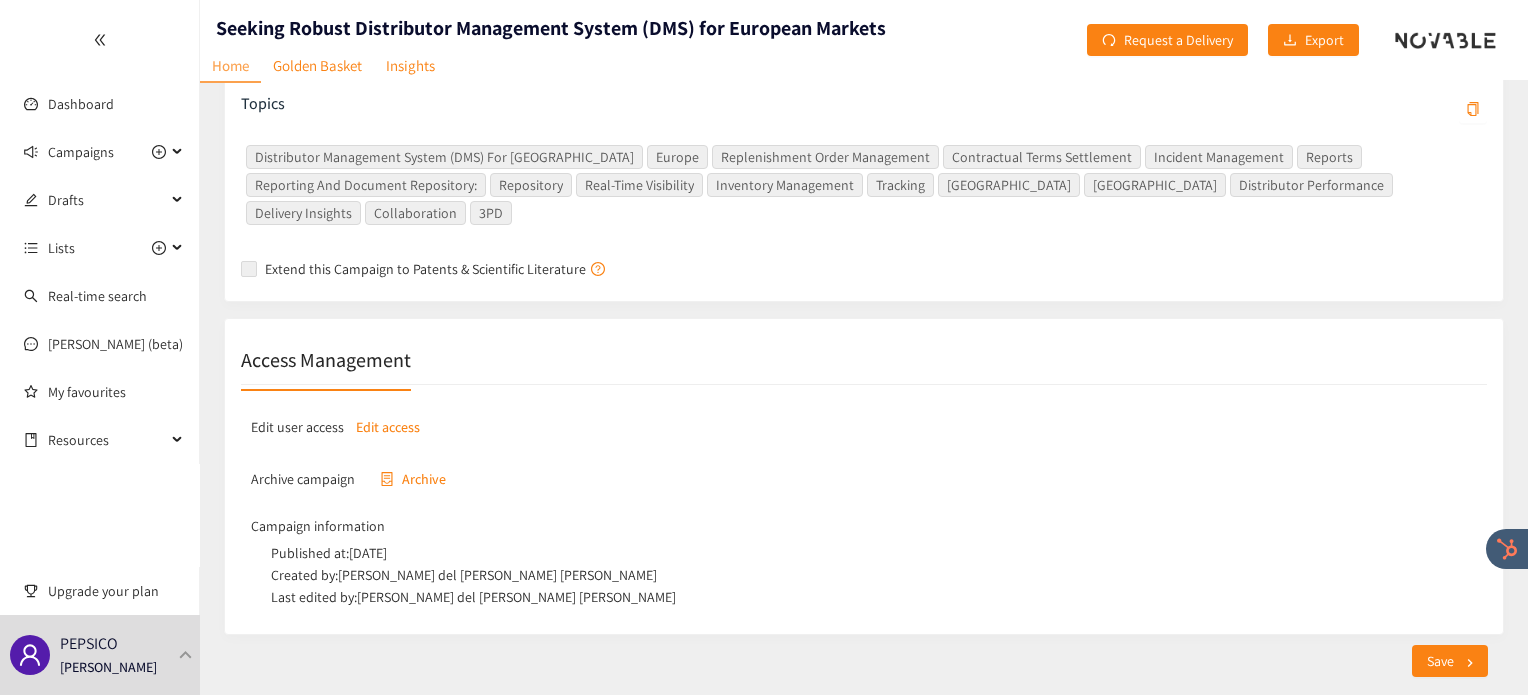 click on "Edit access" at bounding box center [388, 427] 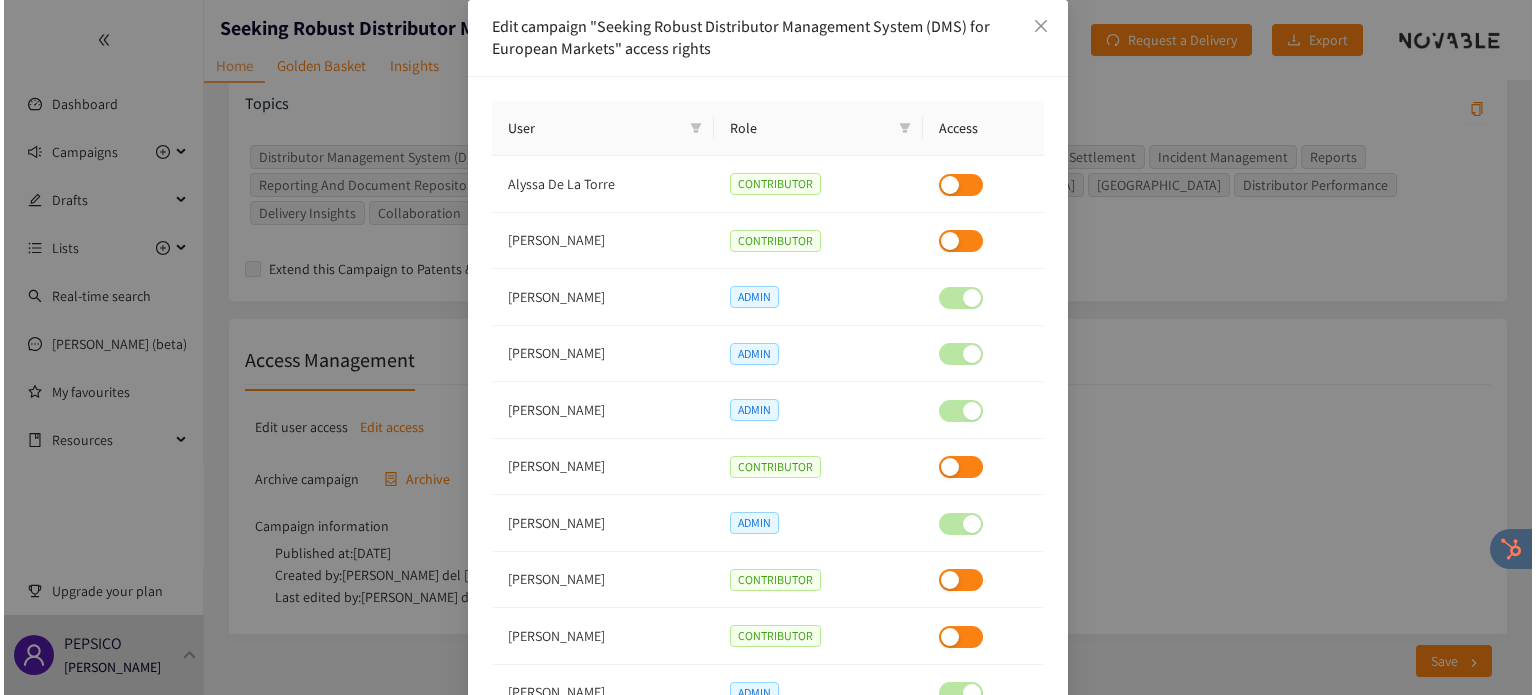 scroll, scrollTop: 590, scrollLeft: 0, axis: vertical 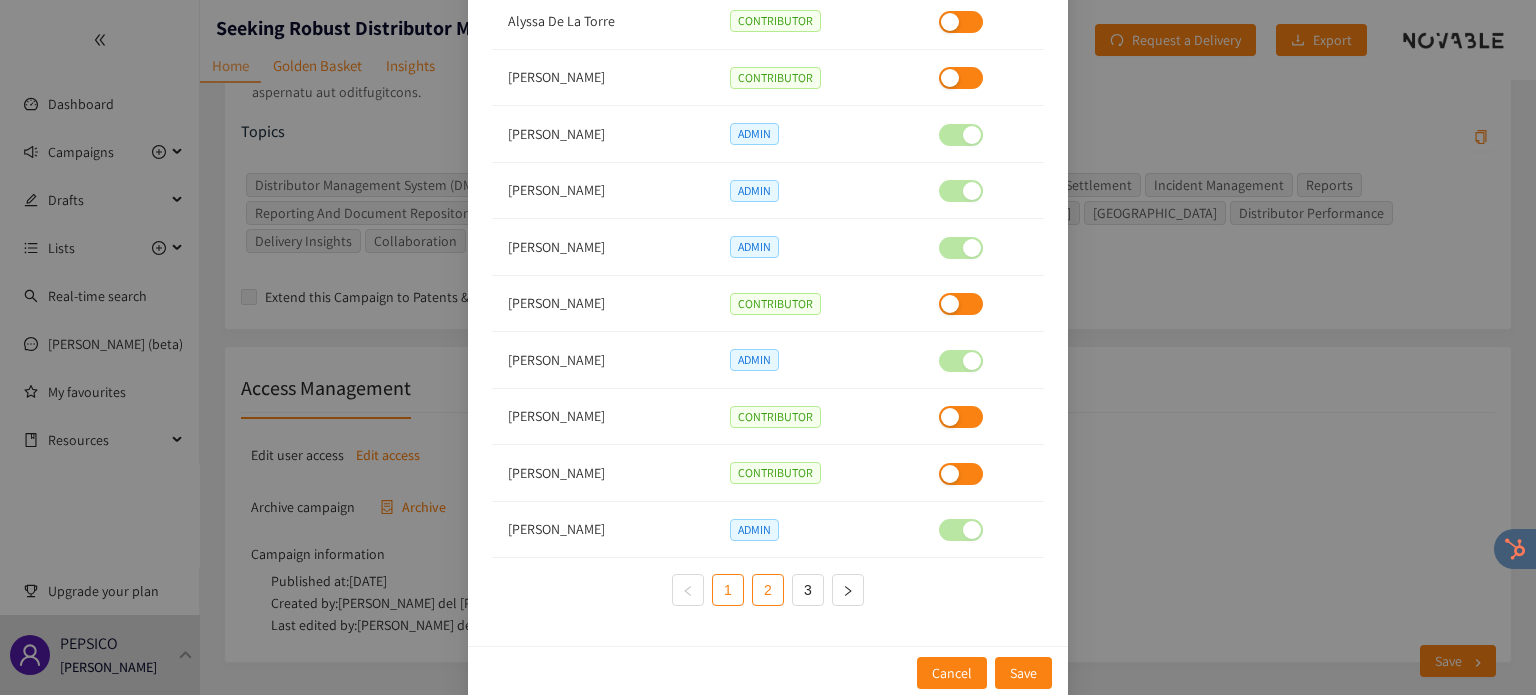 click on "2" at bounding box center [768, 590] 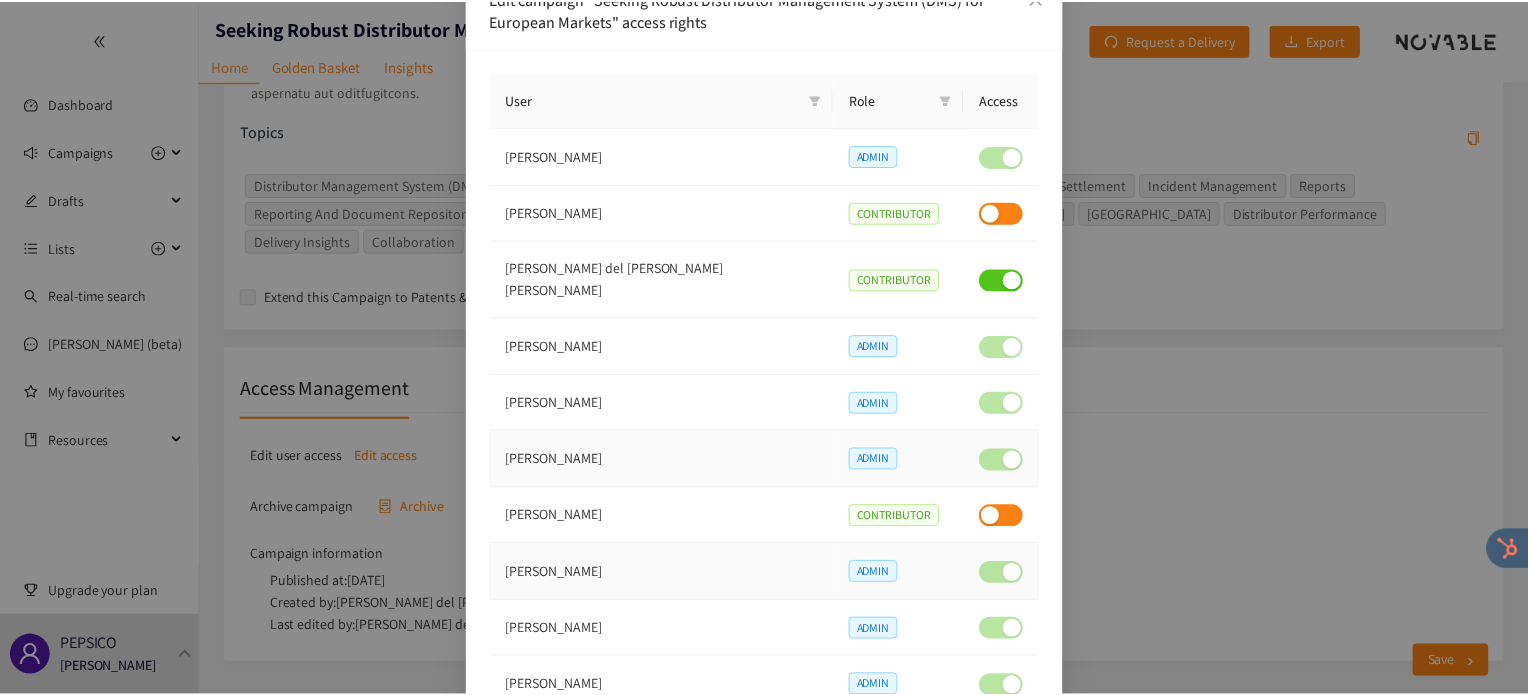 scroll, scrollTop: 28, scrollLeft: 0, axis: vertical 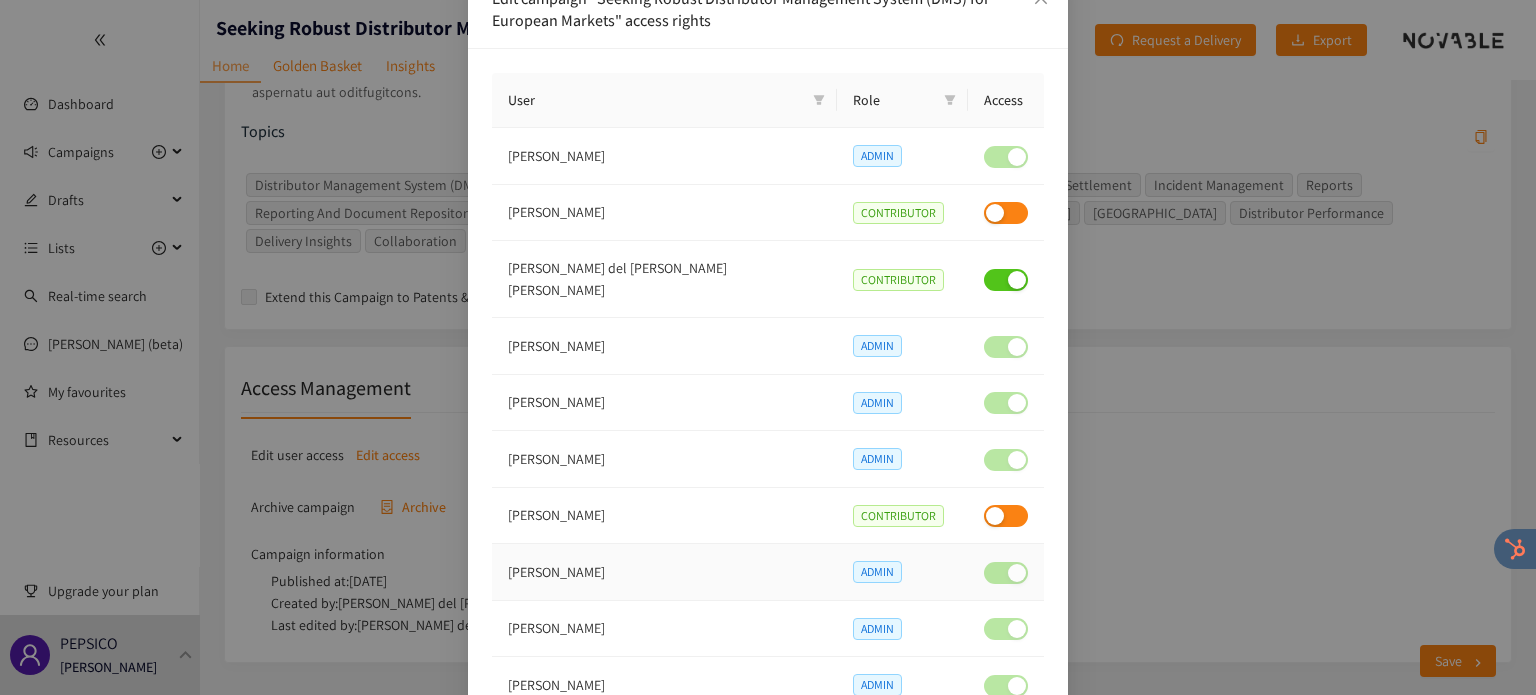 type 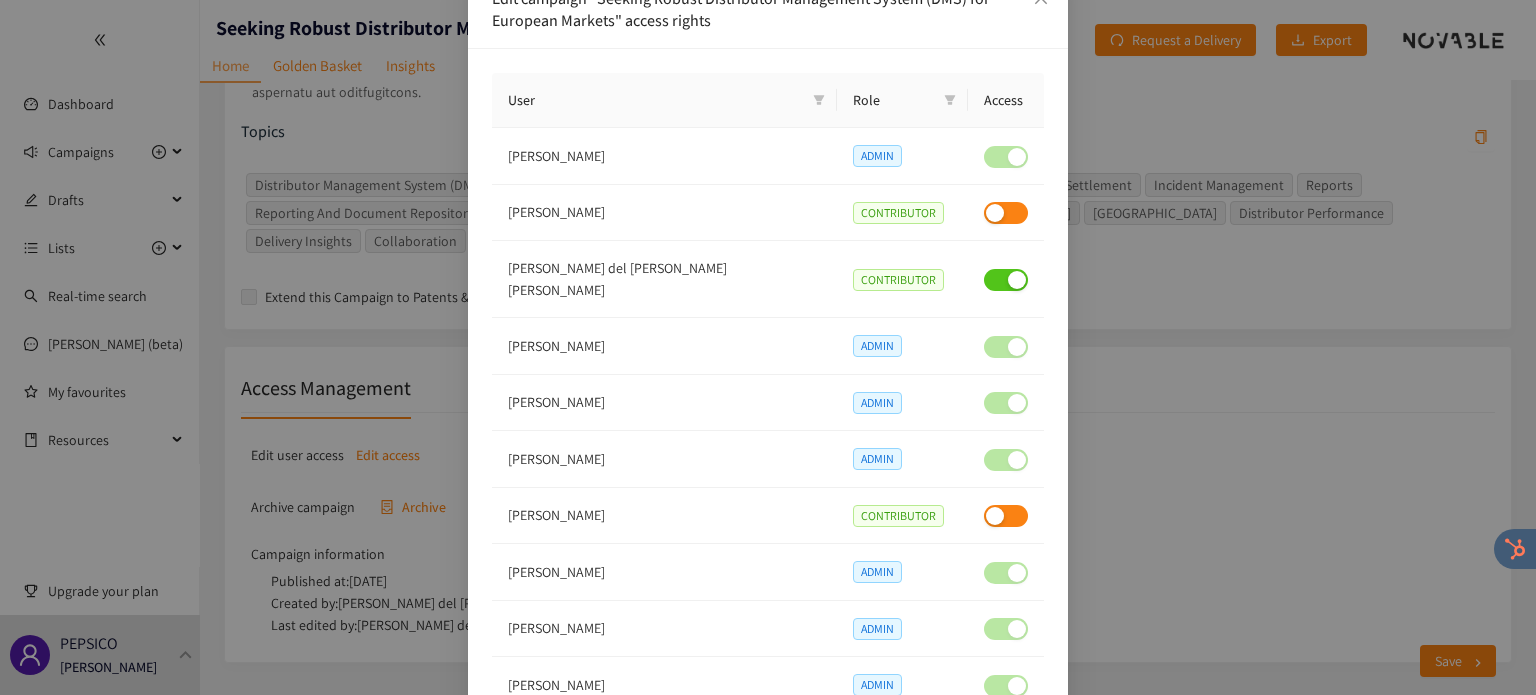 click on "Edit campaign "Seeking Robust Distributor Management System (DMS) for European Markets" access rights User Role Access [PERSON_NAME] ADMIN [PERSON_NAME] Pane CONTRIBUTOR [PERSON_NAME] del [PERSON_NAME] [PERSON_NAME] CONTRIBUTOR [PERSON_NAME] [PERSON_NAME] ADMIN [PERSON_NAME] ADMIN [PERSON_NAME] CONTRIBUTOR [PERSON_NAME] ADMIN [PERSON_NAME] ADMIN [PERSON_NAME] ADMIN 1 2 3 Cancel Save" at bounding box center (768, 347) 